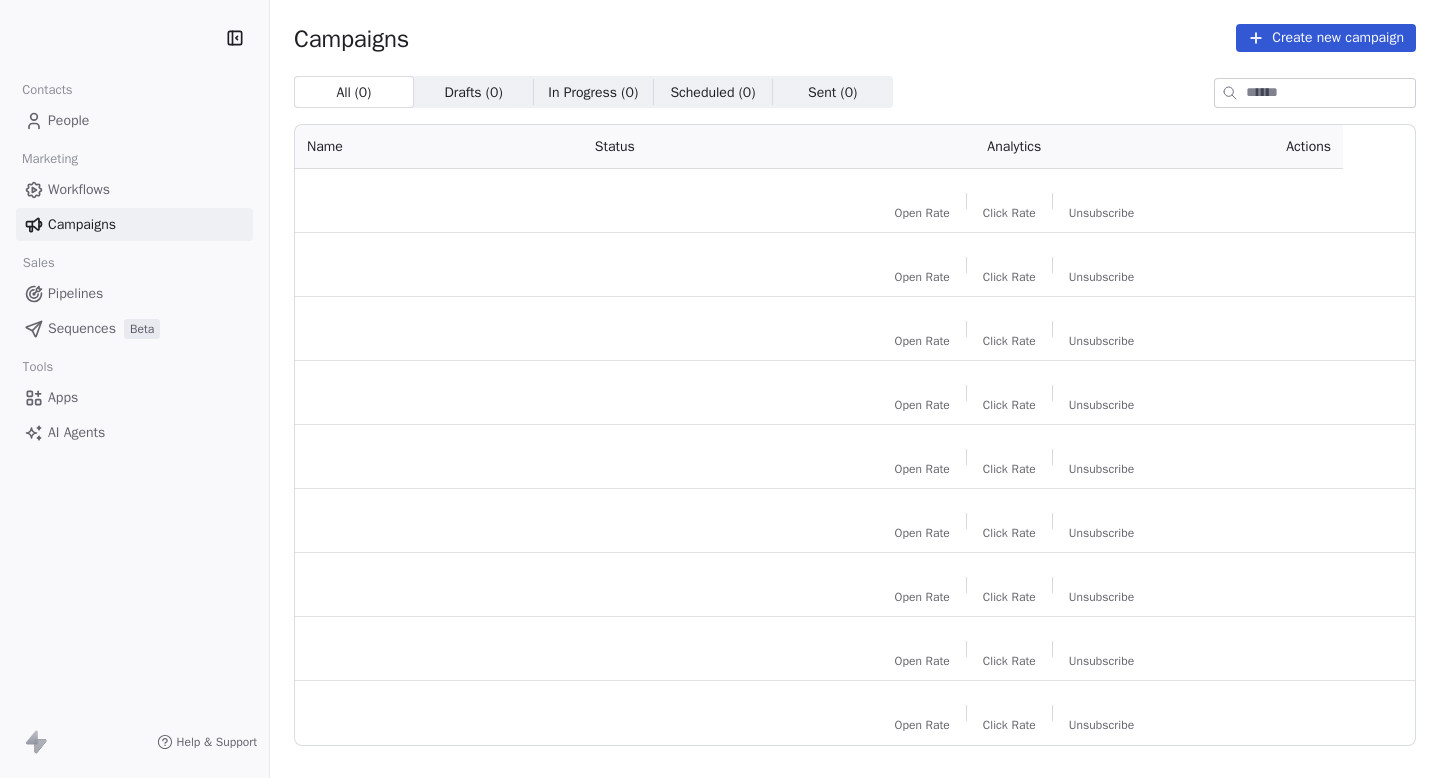 scroll, scrollTop: 0, scrollLeft: 0, axis: both 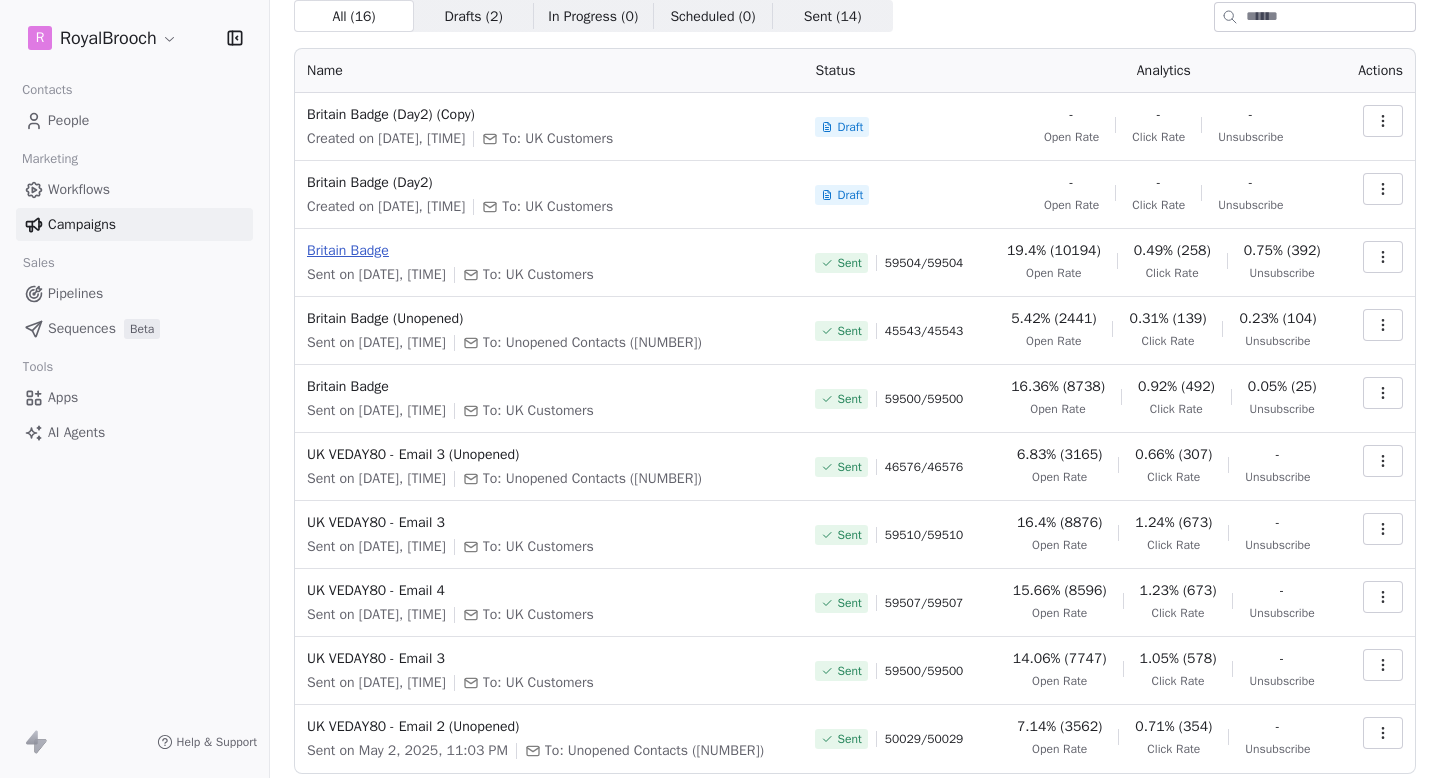 click on "Britain Badge" at bounding box center (549, 251) 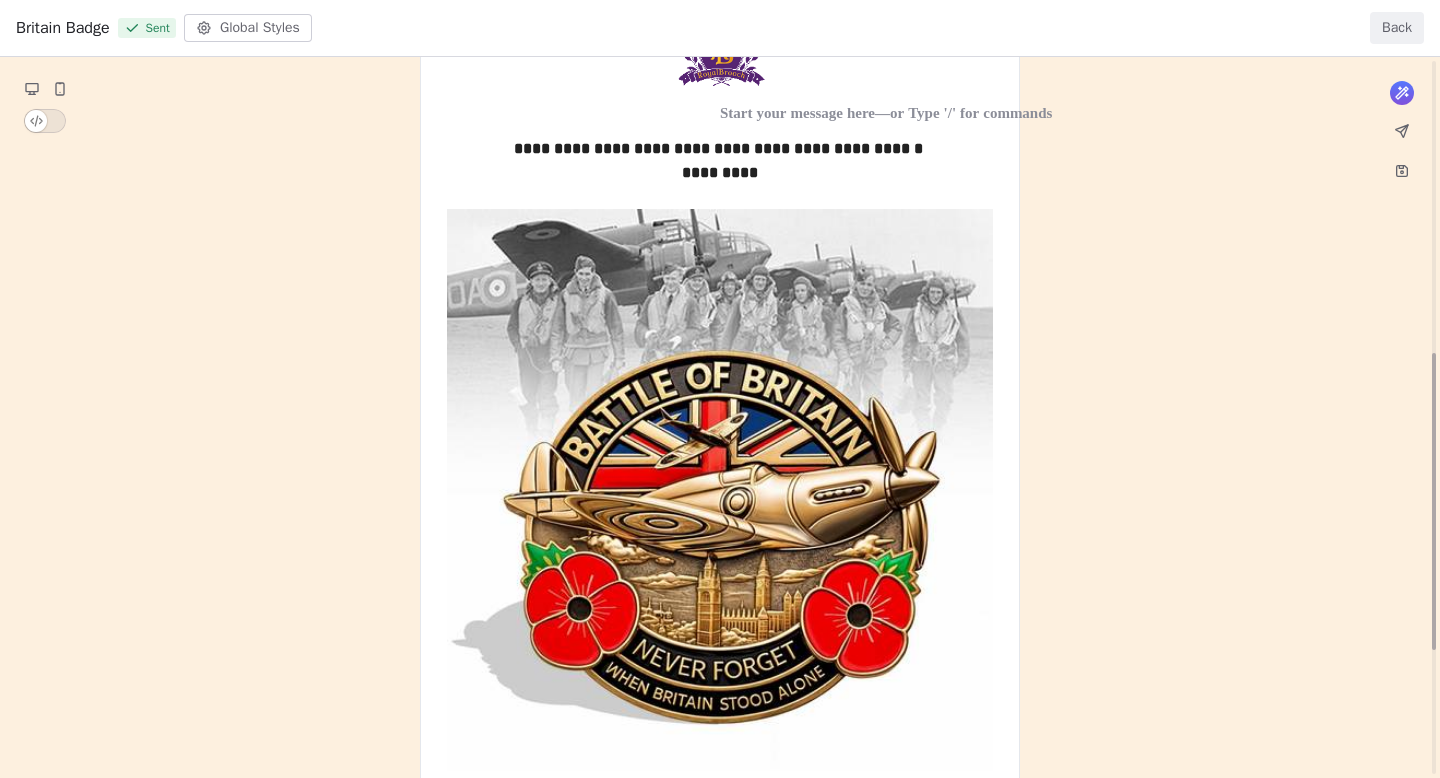 scroll, scrollTop: 0, scrollLeft: 0, axis: both 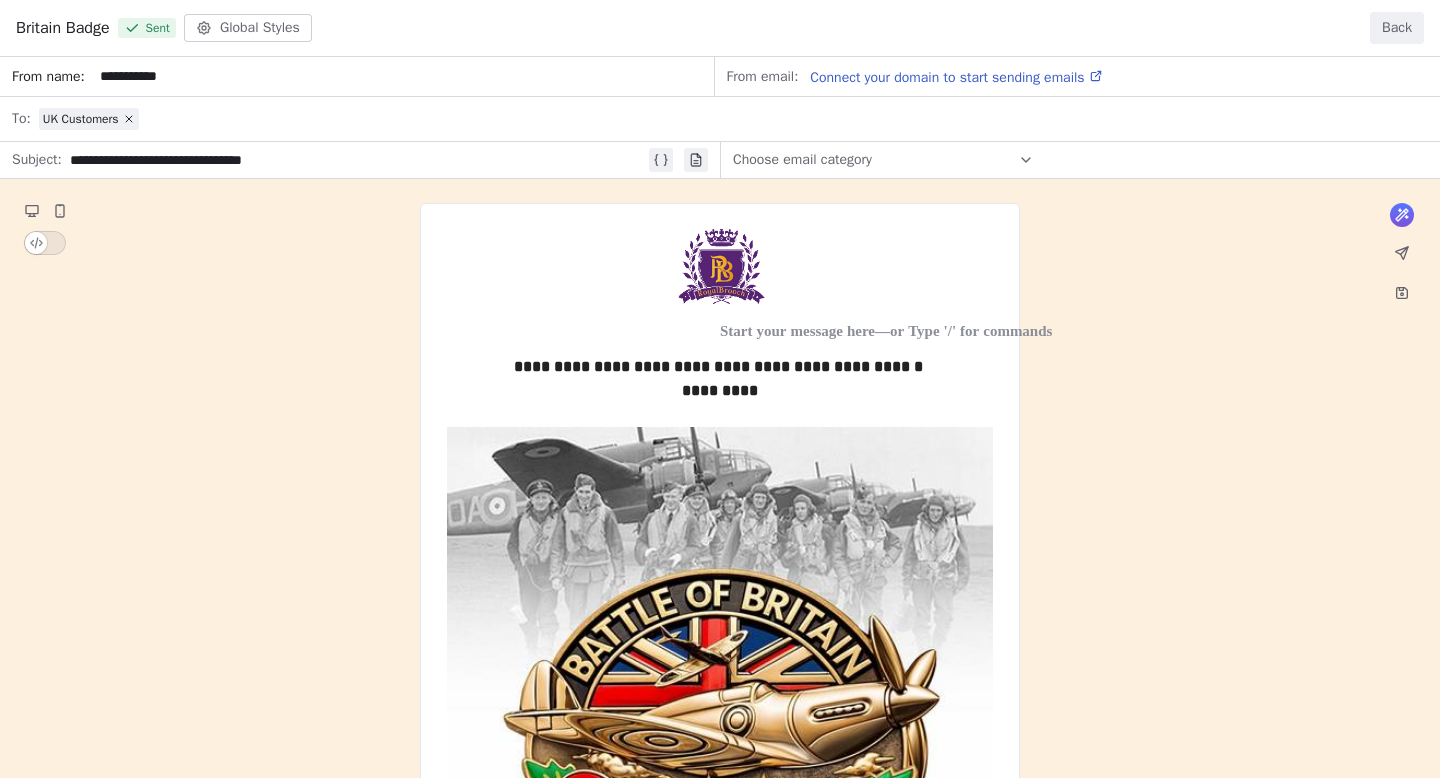 click on "**********" at bounding box center [720, 902] 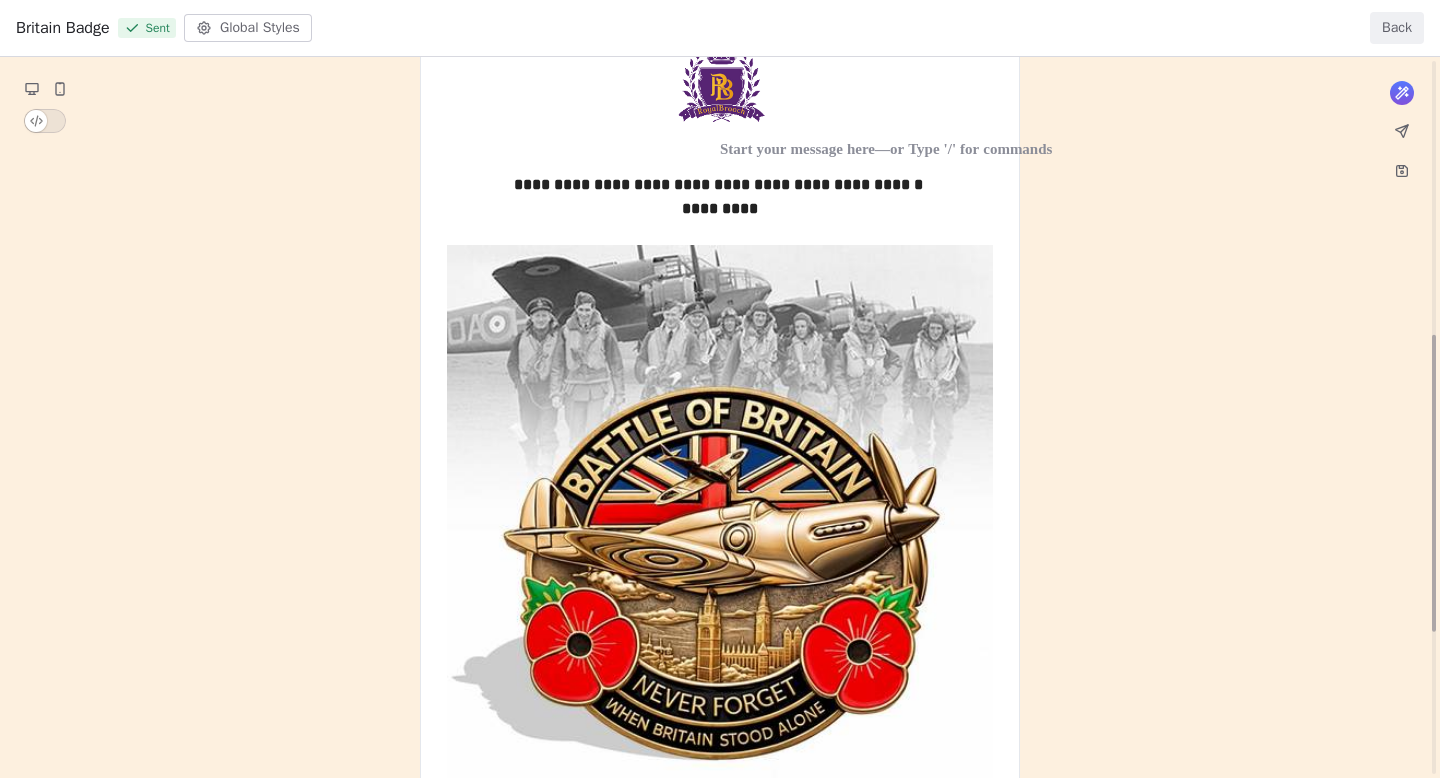 scroll, scrollTop: 0, scrollLeft: 0, axis: both 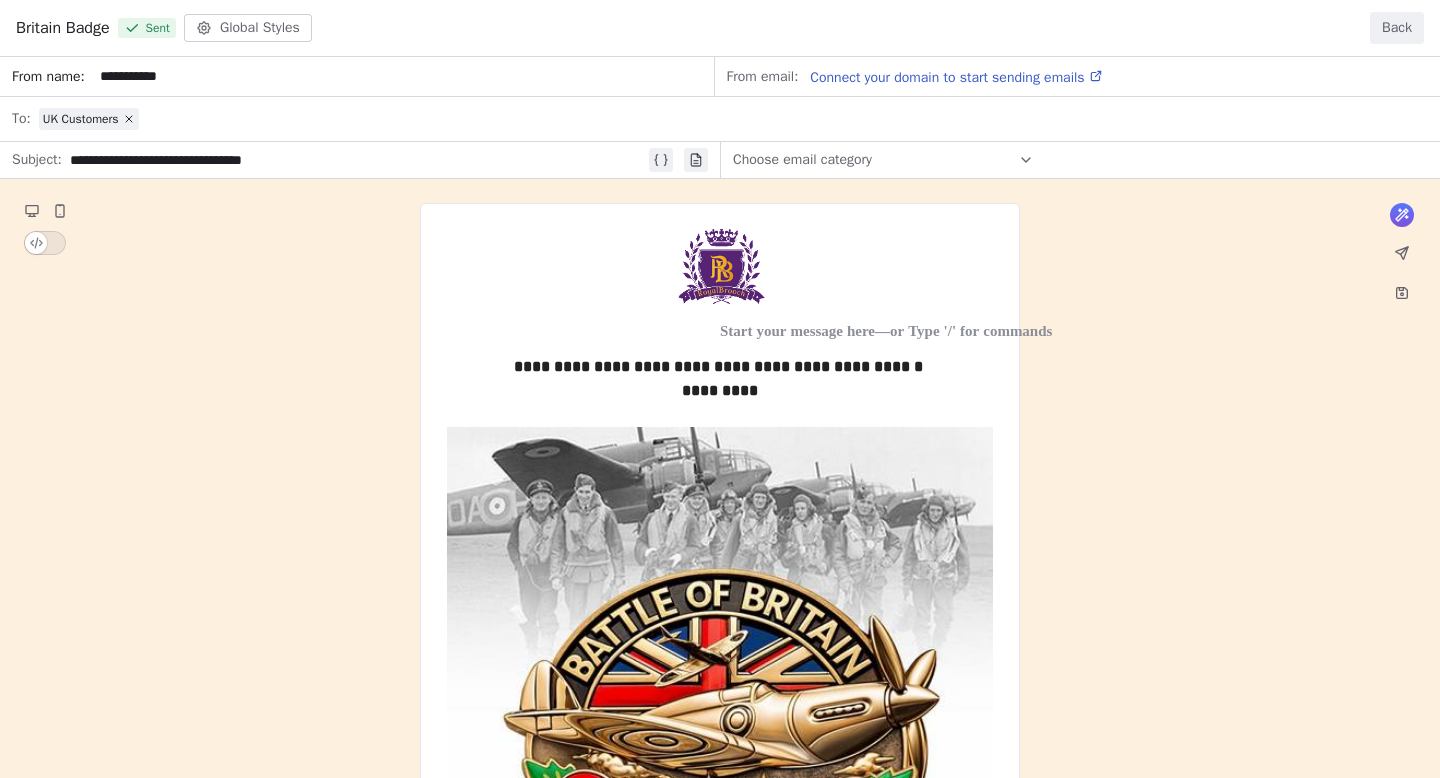 click on "Back" at bounding box center (1397, 28) 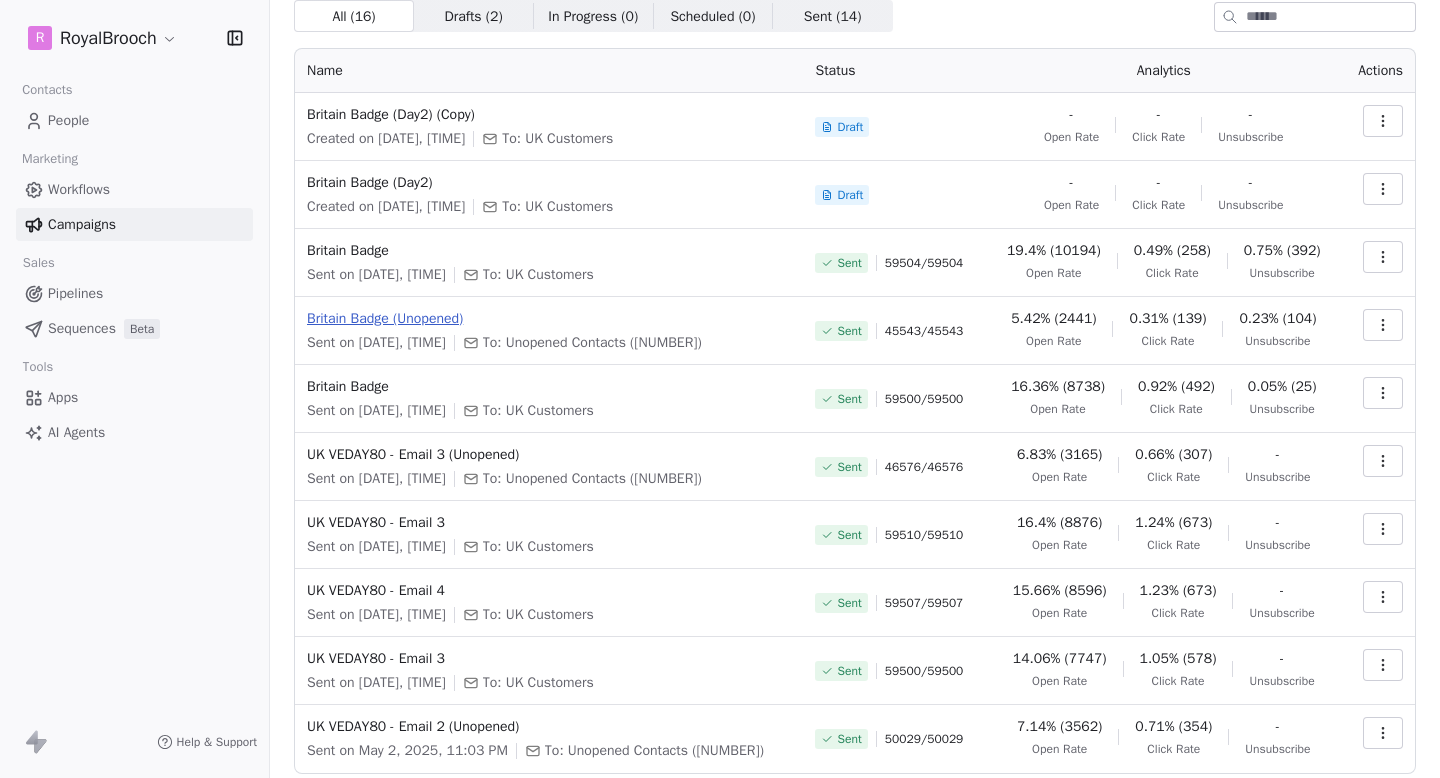 click on "Britain Badge (Unopened)" at bounding box center [549, 319] 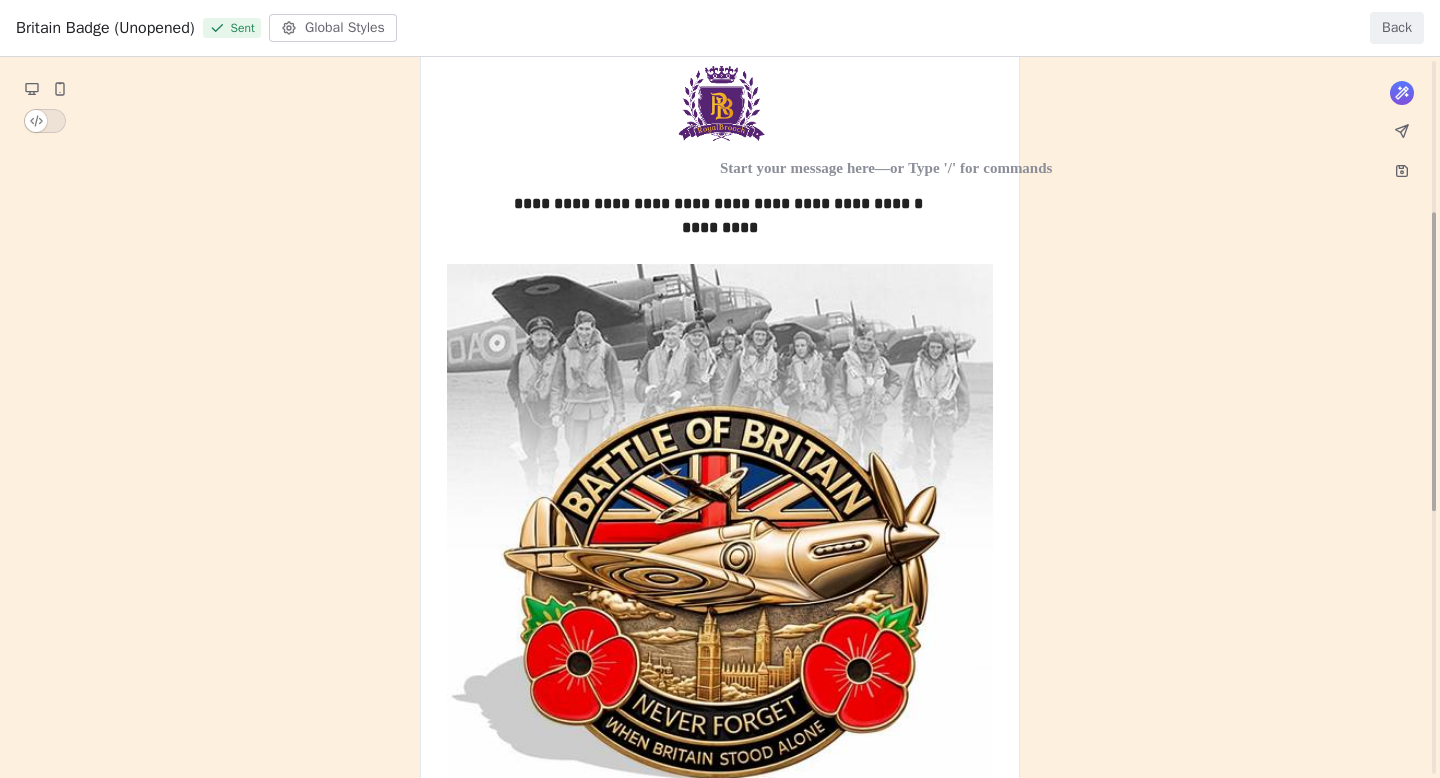 scroll, scrollTop: 0, scrollLeft: 0, axis: both 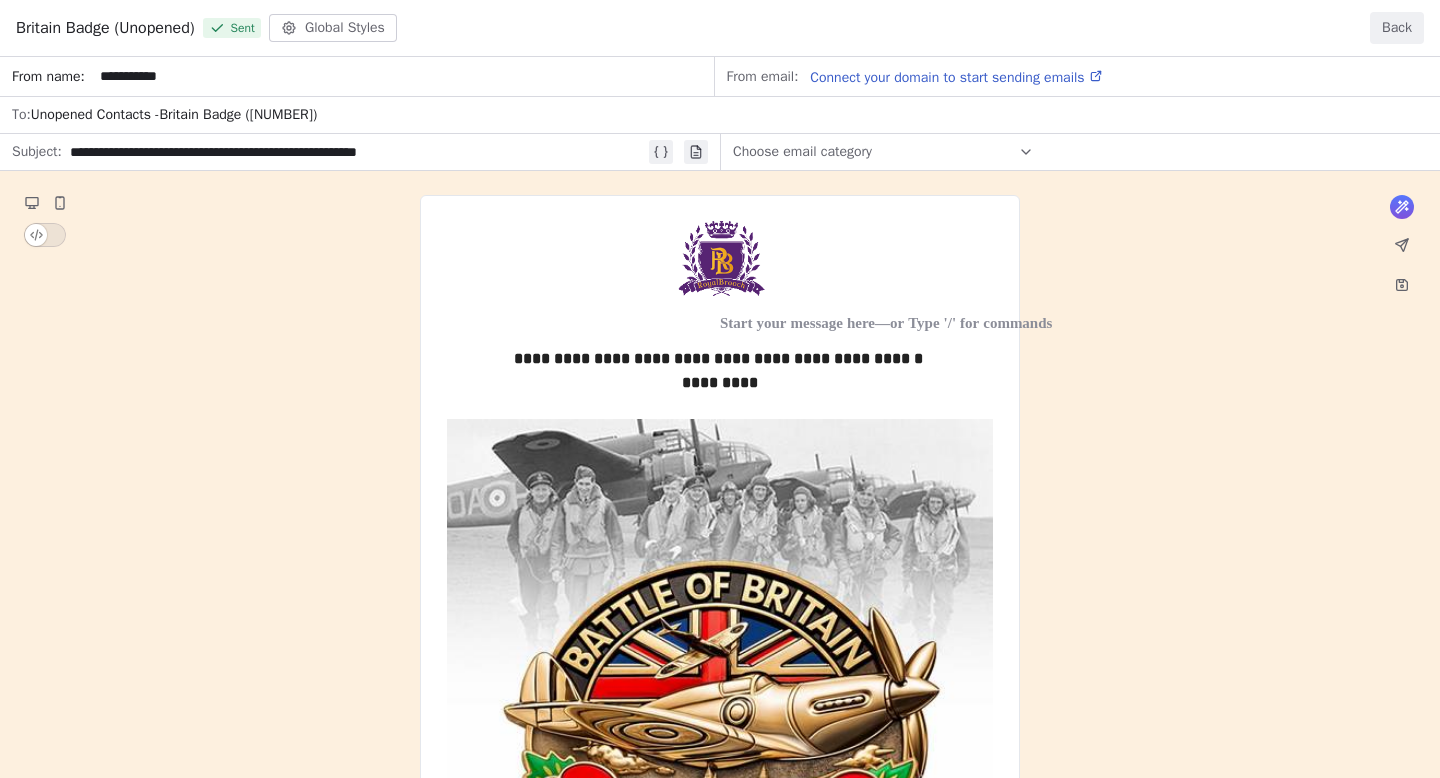 click on "Back" at bounding box center (1397, 28) 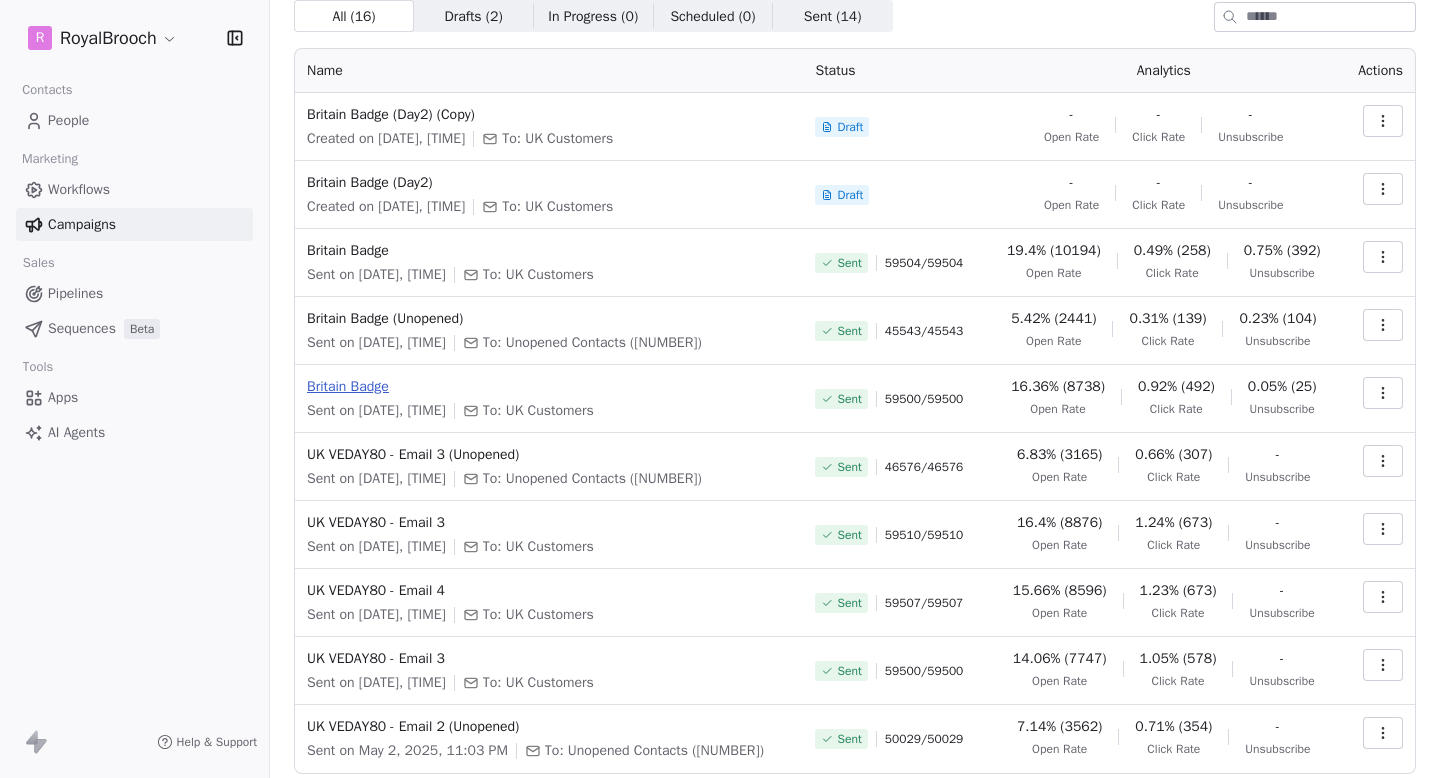click on "Britain Badge" at bounding box center (549, 387) 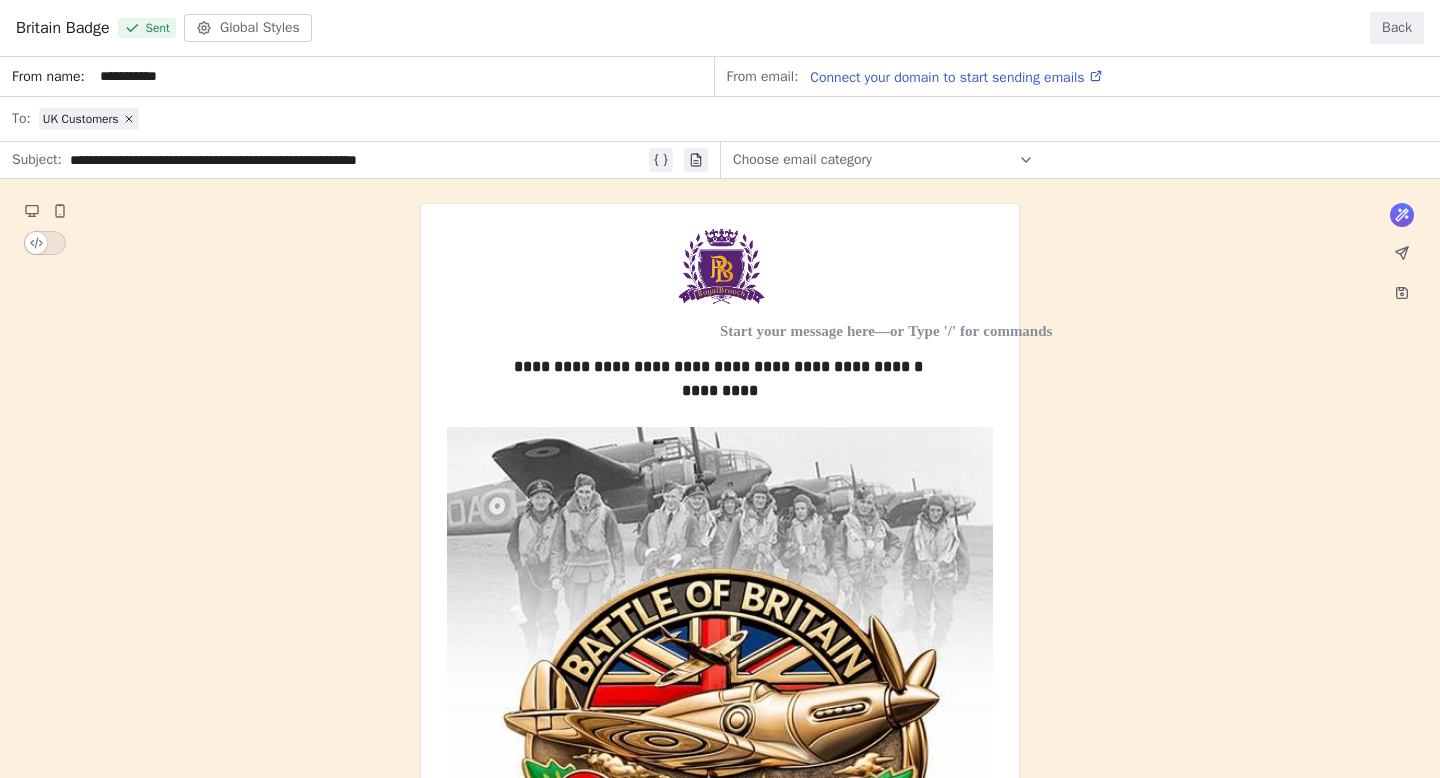 click on "Back" at bounding box center (1397, 28) 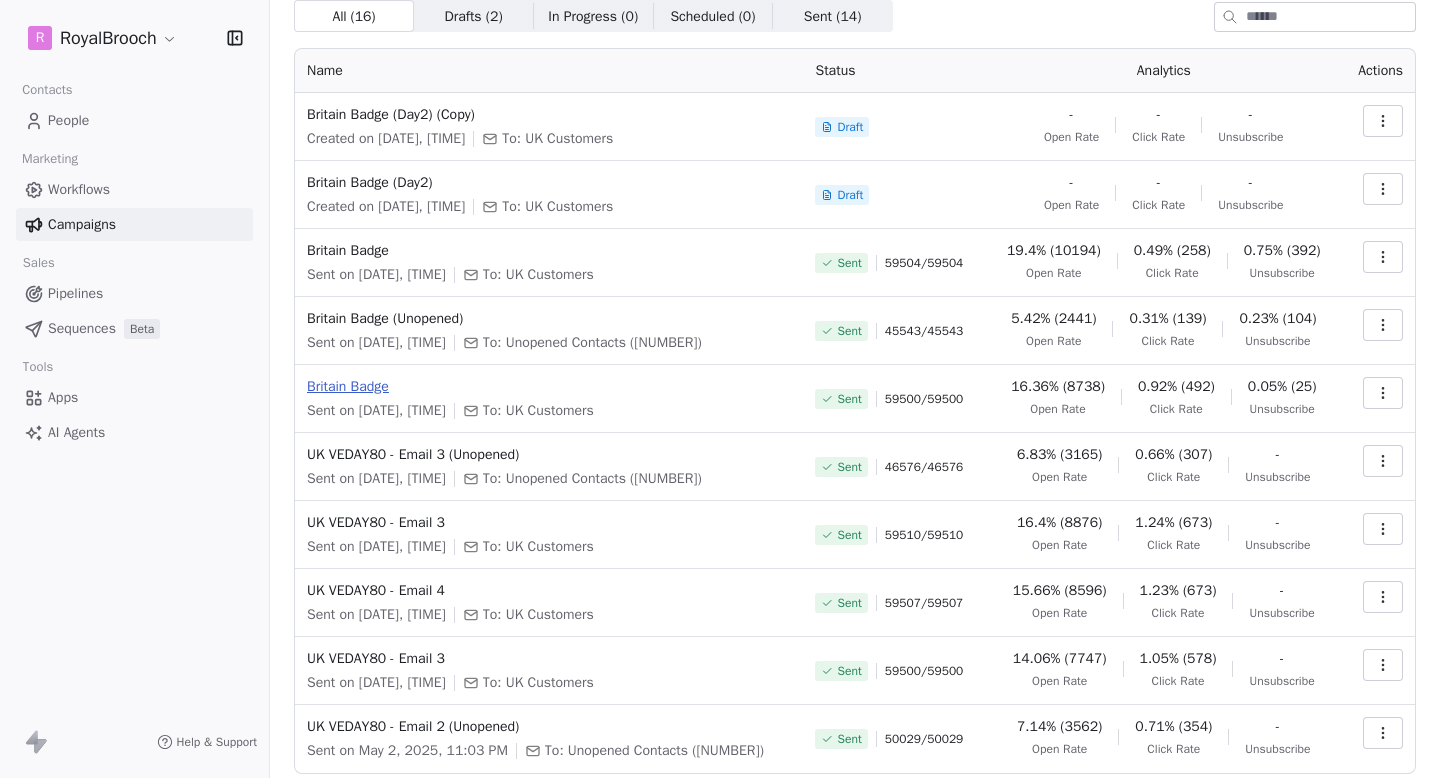 click on "Britain Badge" at bounding box center [549, 387] 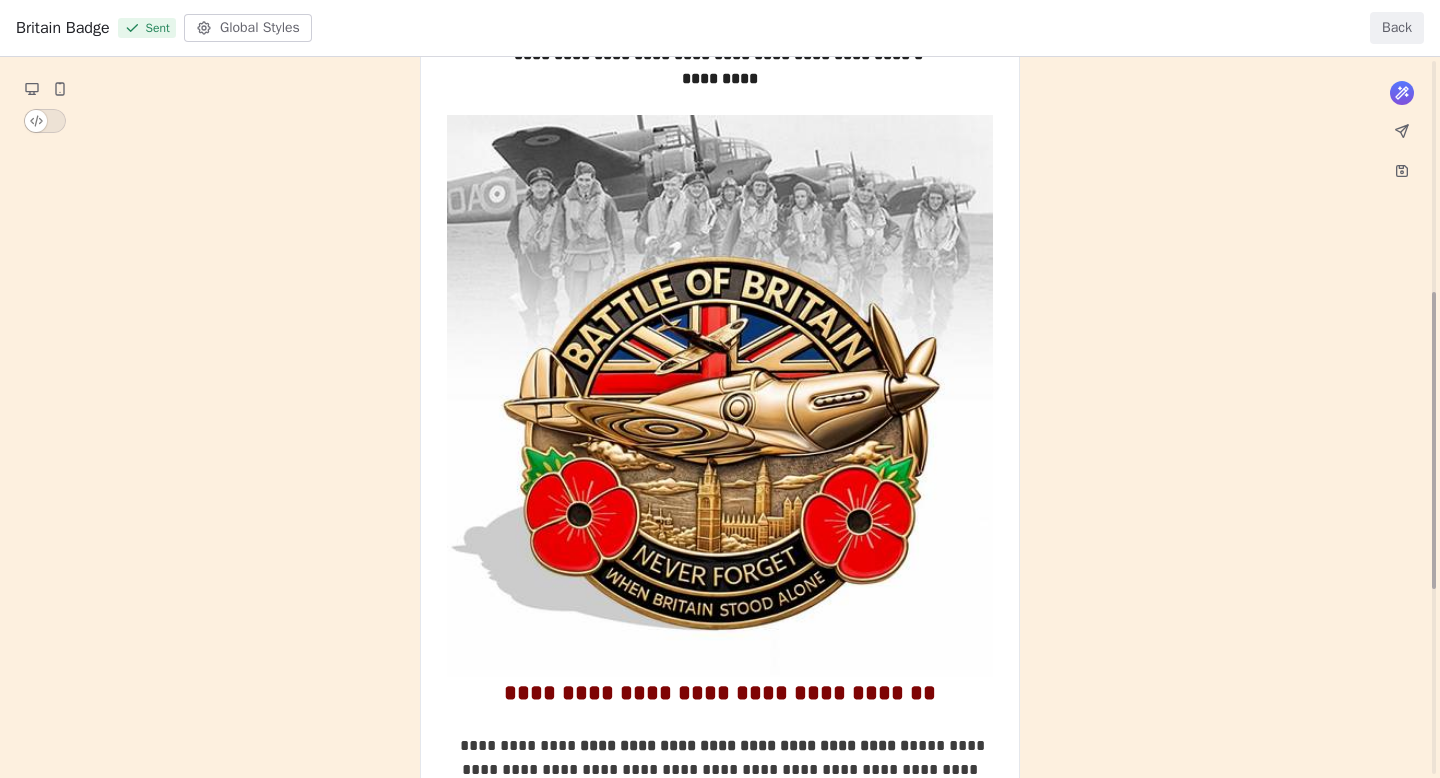 scroll, scrollTop: 0, scrollLeft: 0, axis: both 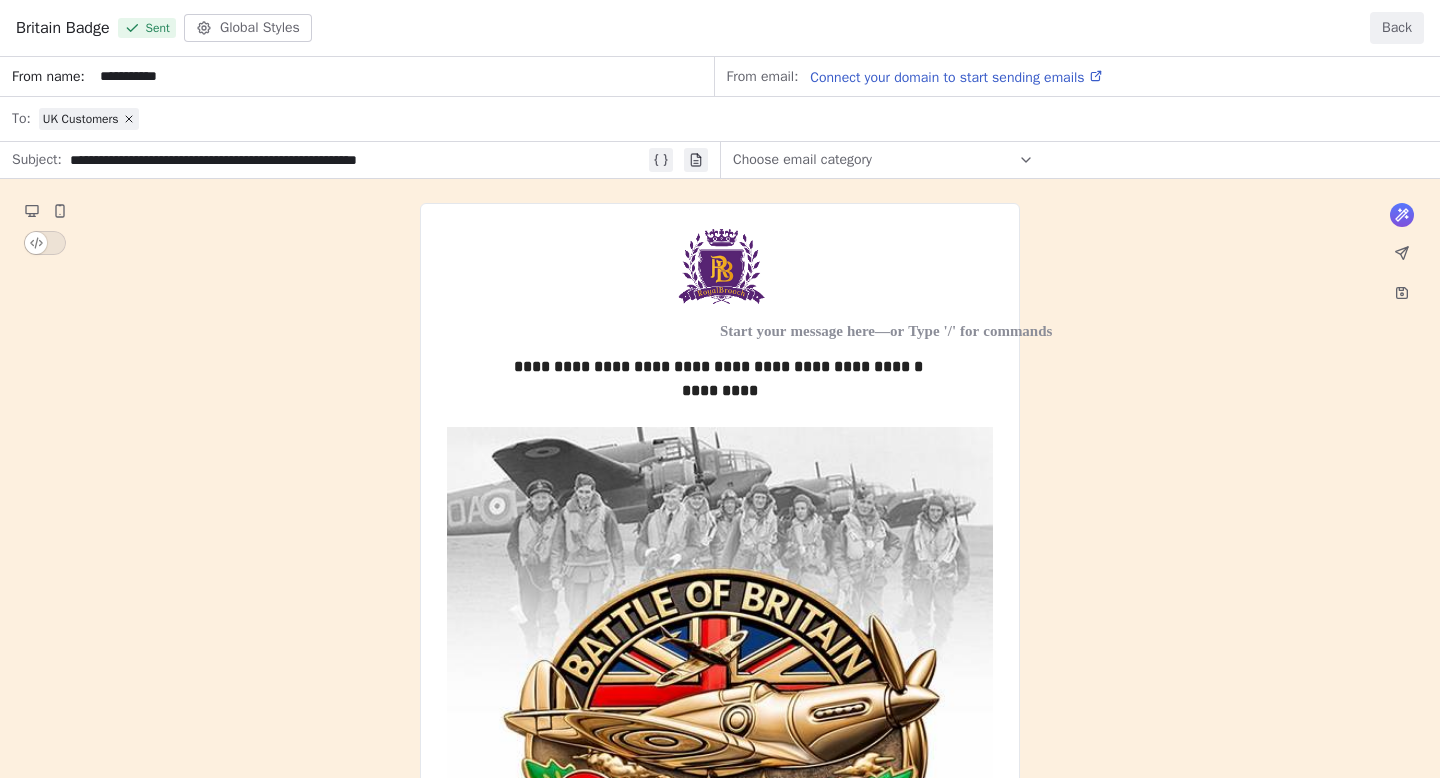 click on "Back" at bounding box center [1397, 28] 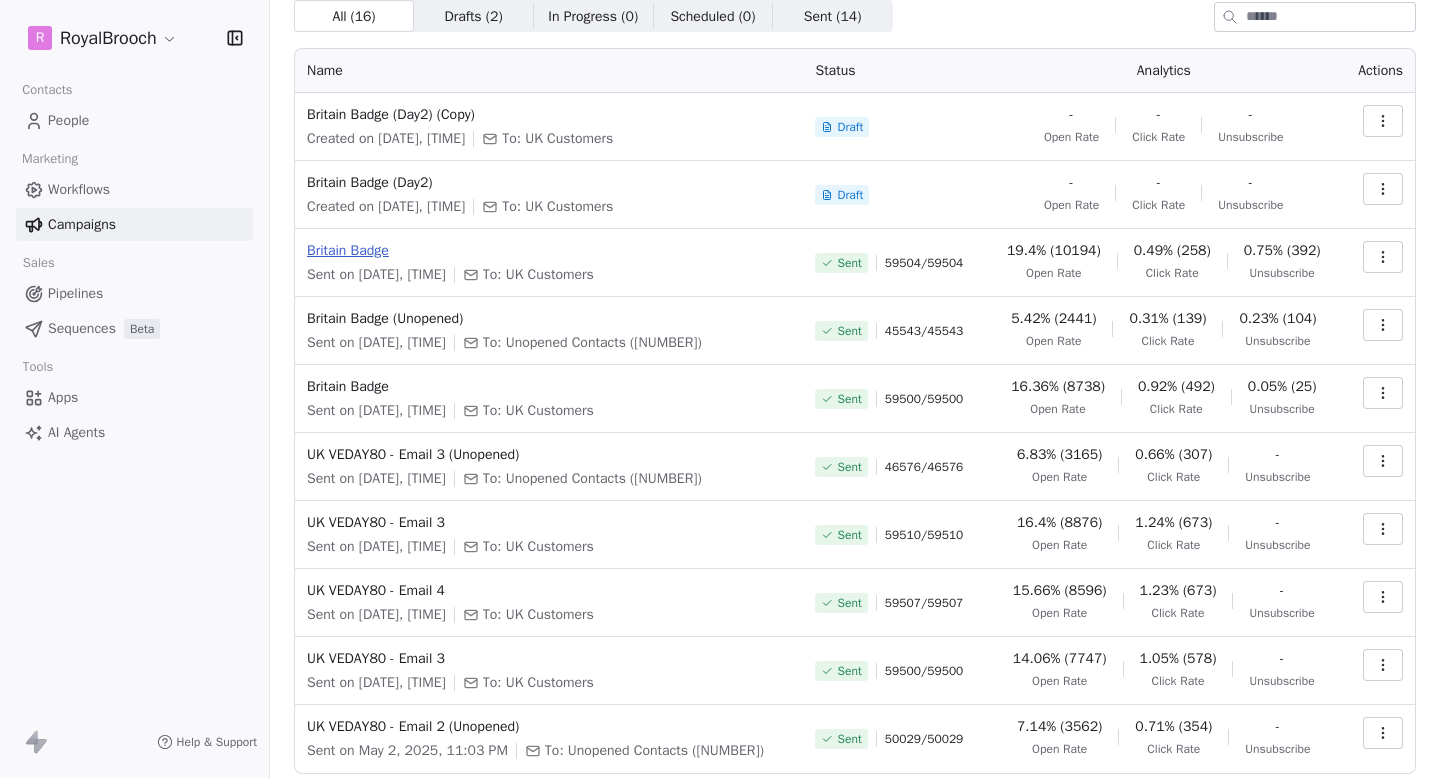 click on "Britain Badge" at bounding box center (549, 251) 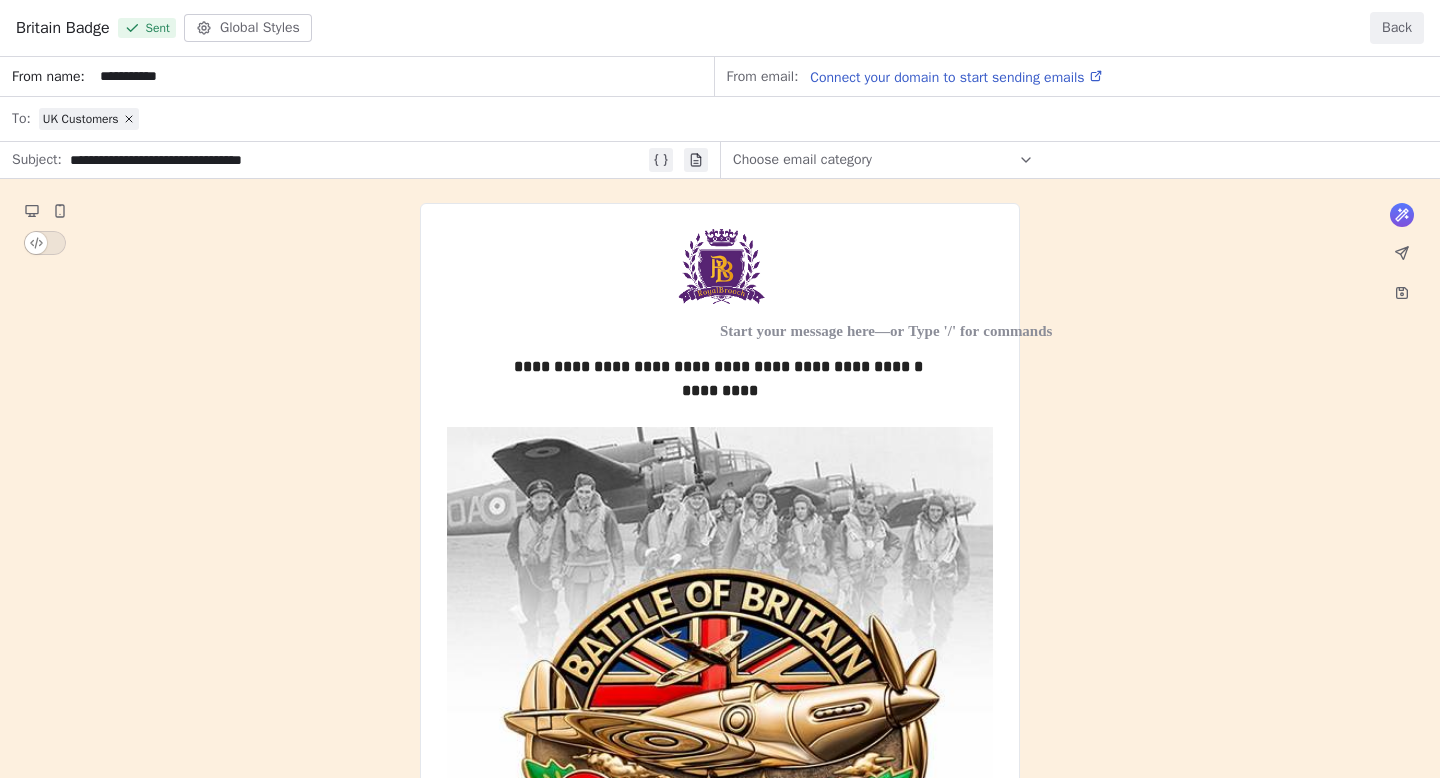 click on "Back" at bounding box center (1397, 28) 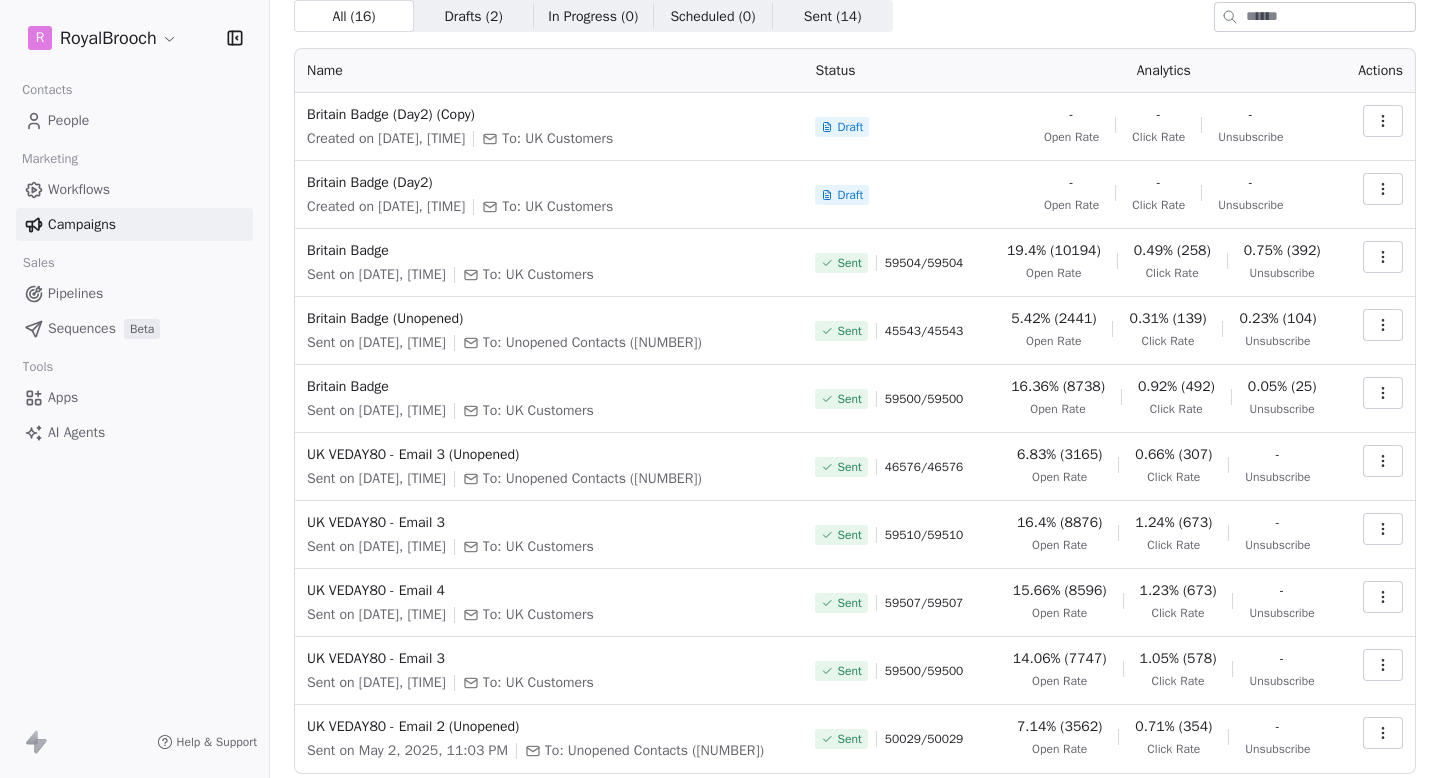 click on "Britain Badge (Unopened) Sent on [DATE], [TIME] To: Unopened Contacts ([NUMBER])" at bounding box center [549, 331] 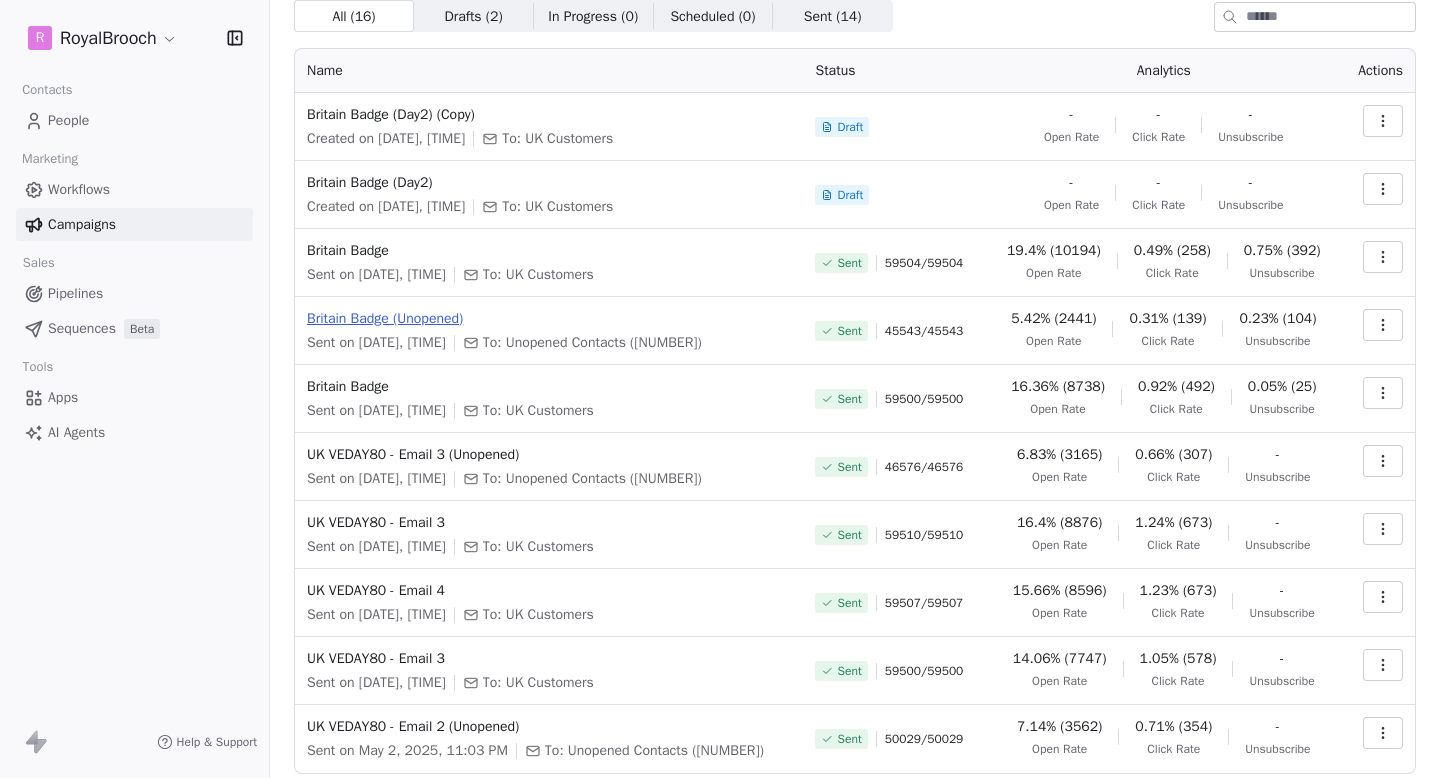 click on "Britain Badge (Unopened)" at bounding box center (549, 319) 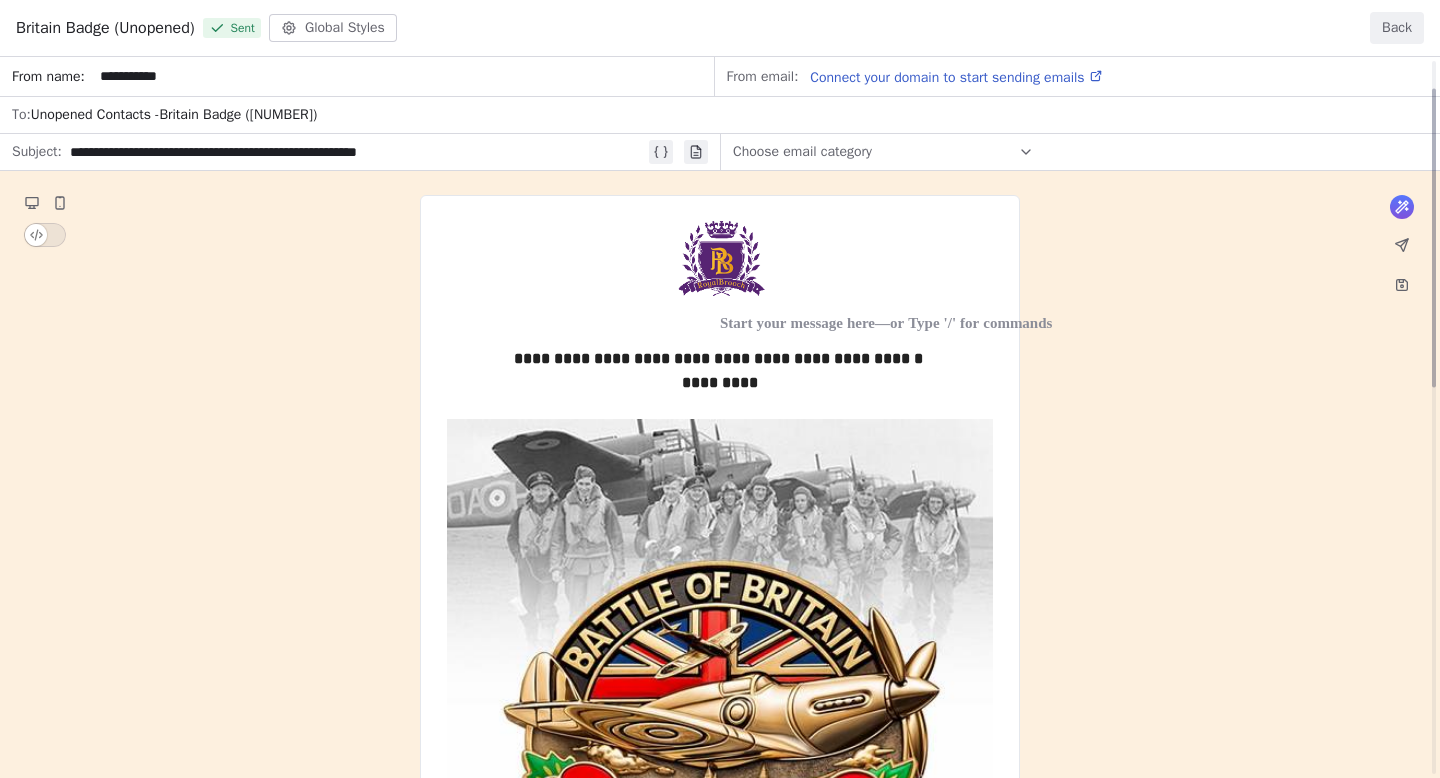scroll, scrollTop: 523, scrollLeft: 0, axis: vertical 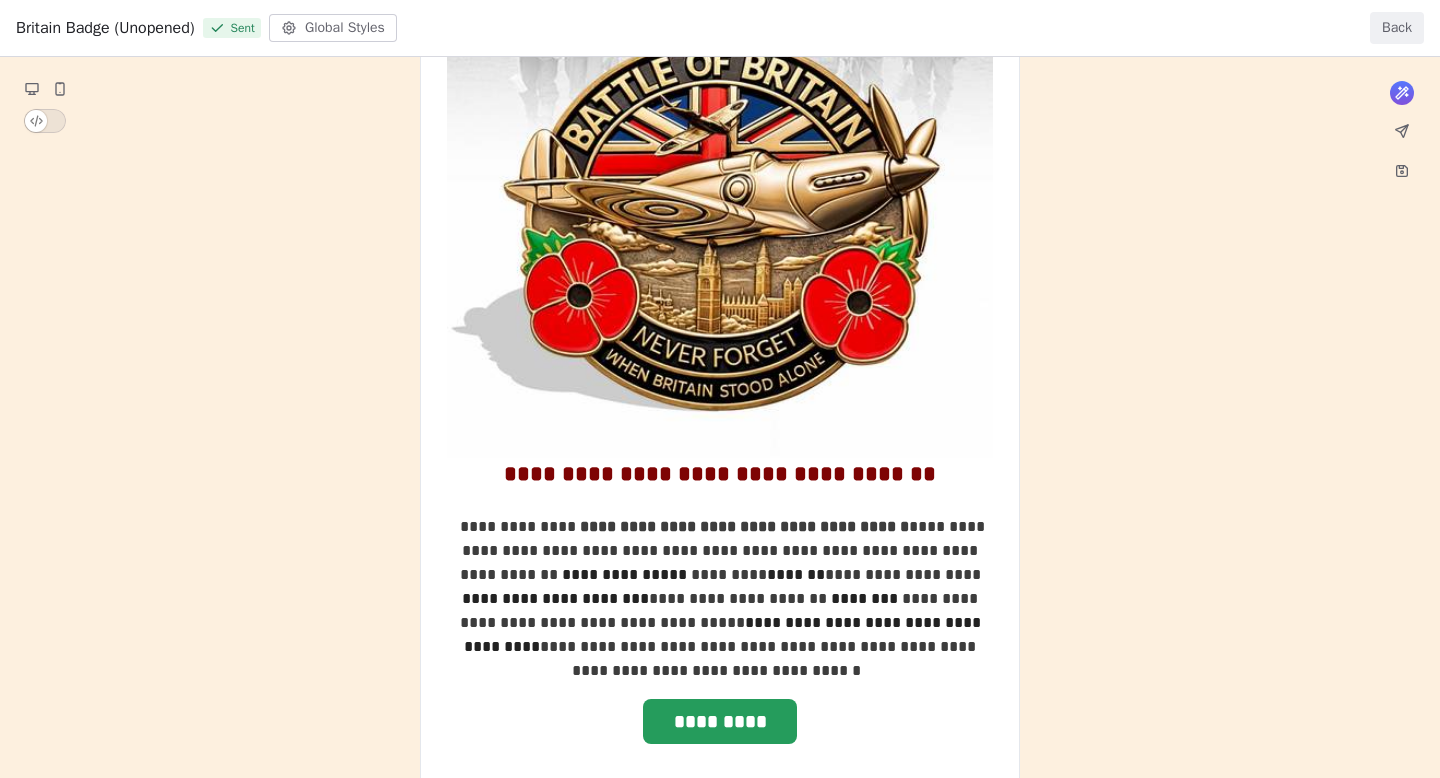 click on "Back" at bounding box center [1397, 28] 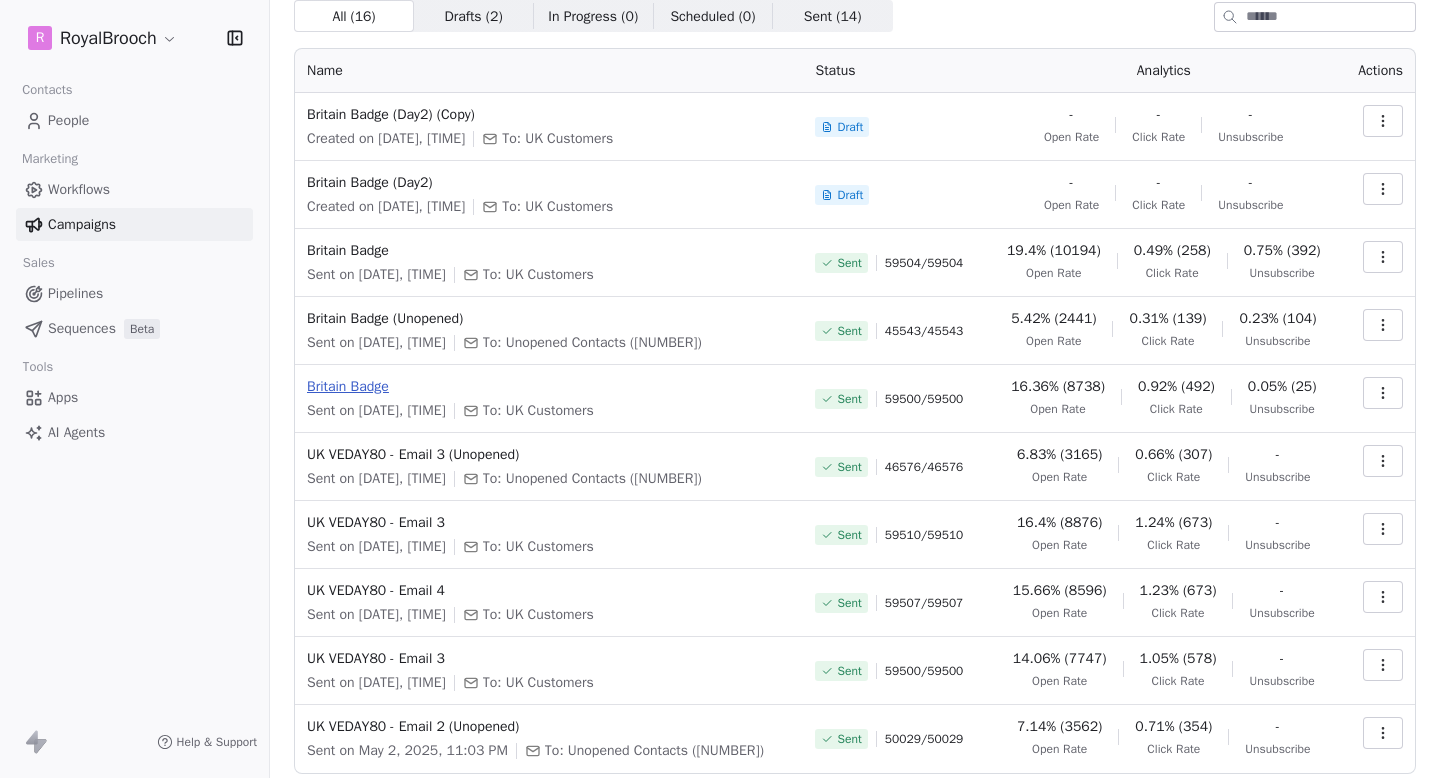 click on "Britain Badge" at bounding box center (549, 387) 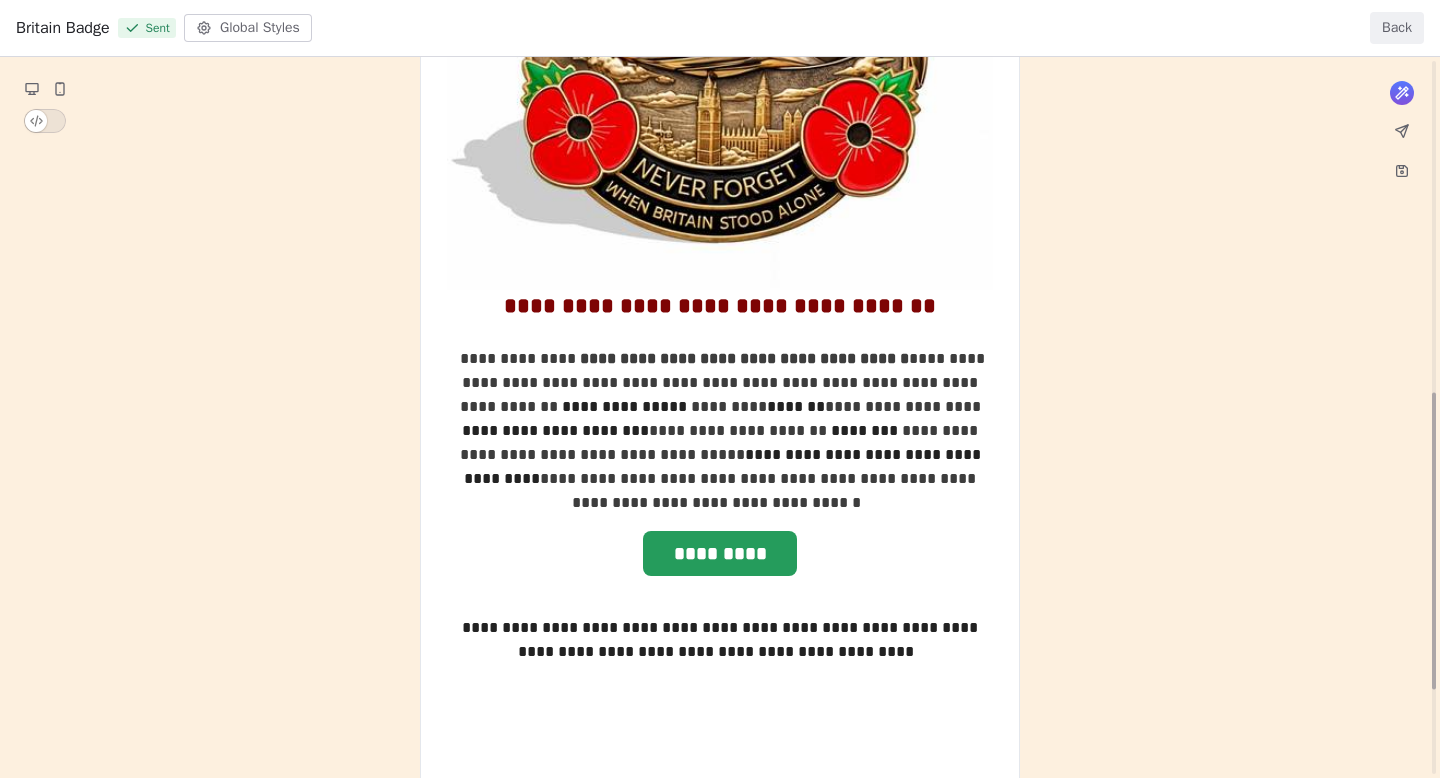 scroll, scrollTop: 523, scrollLeft: 0, axis: vertical 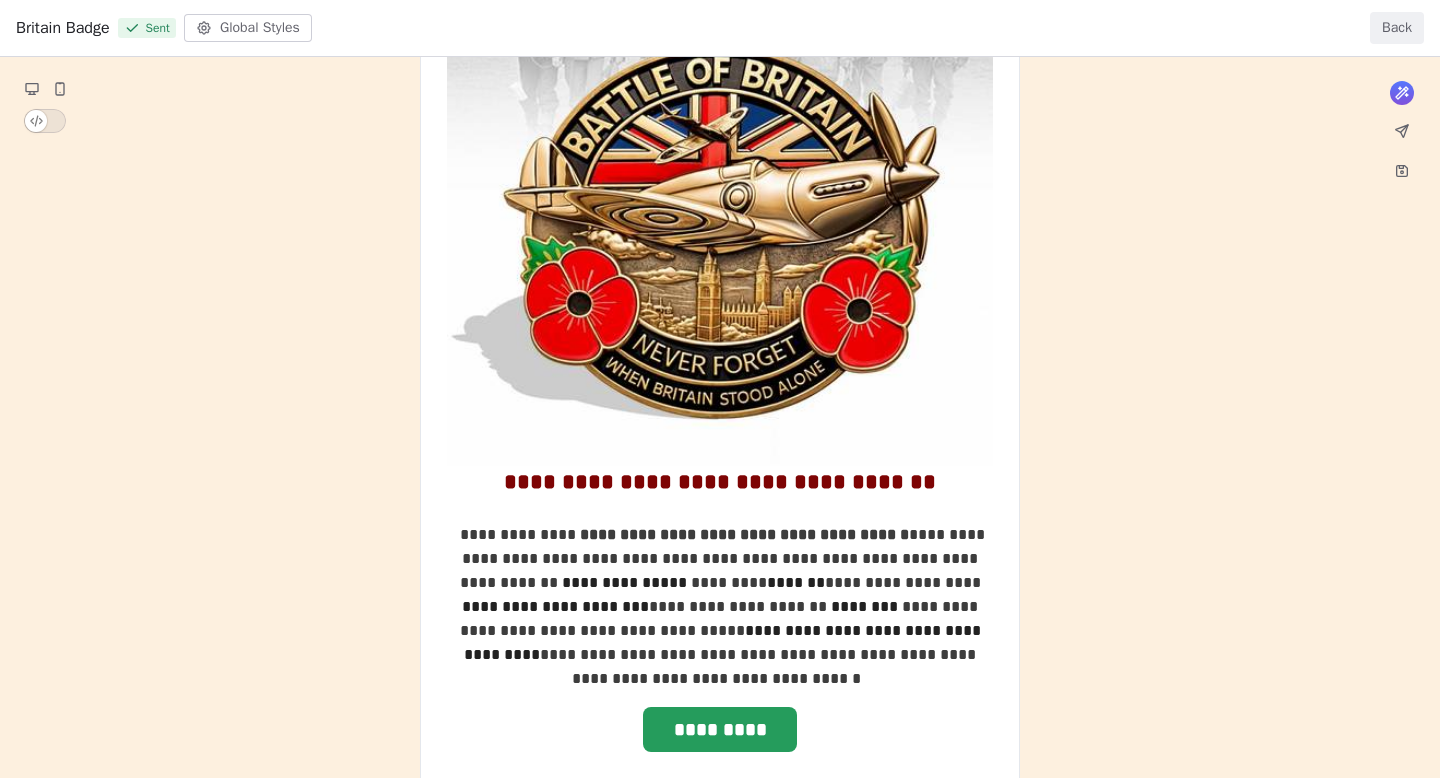 click on "Back" at bounding box center (1397, 28) 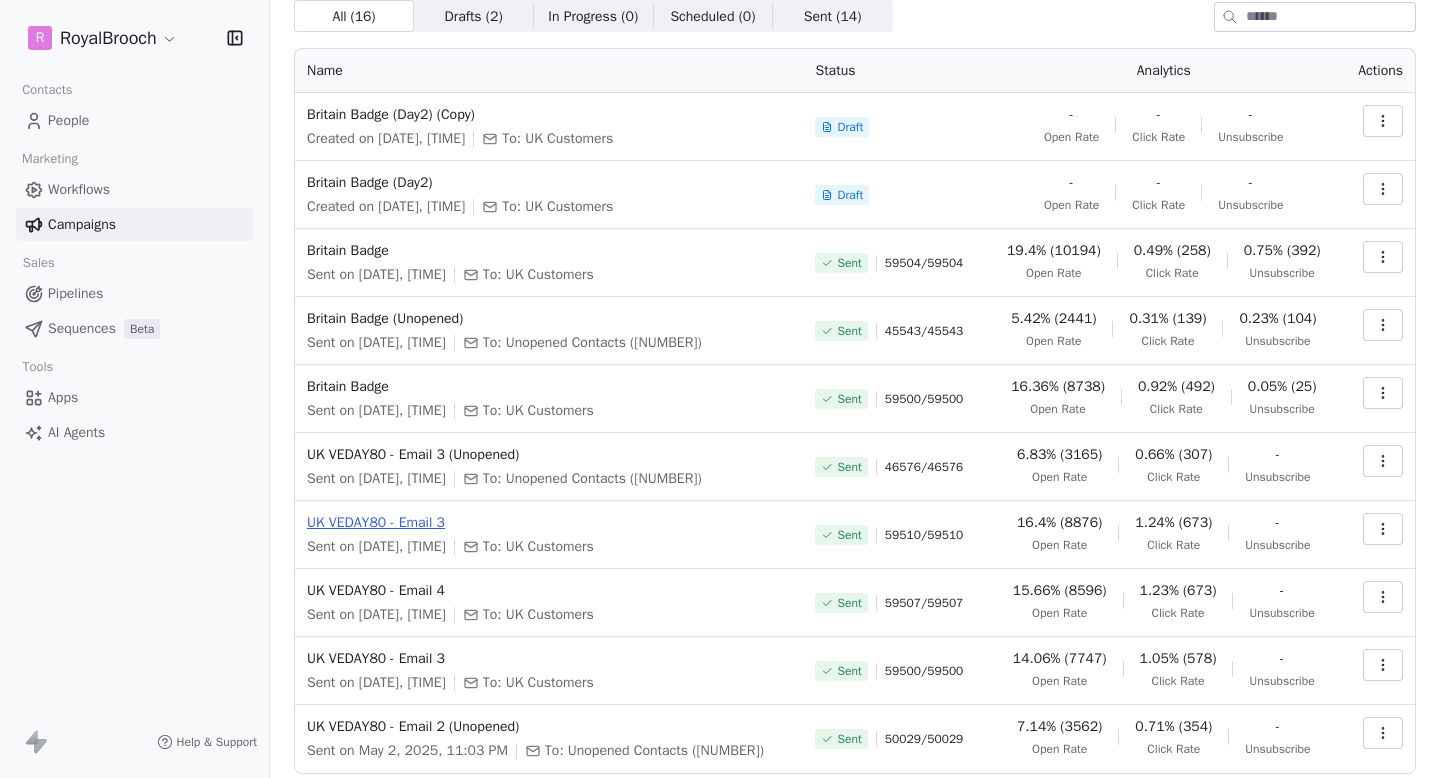 click on "UK VEDAY80 - Email 3" at bounding box center [549, 523] 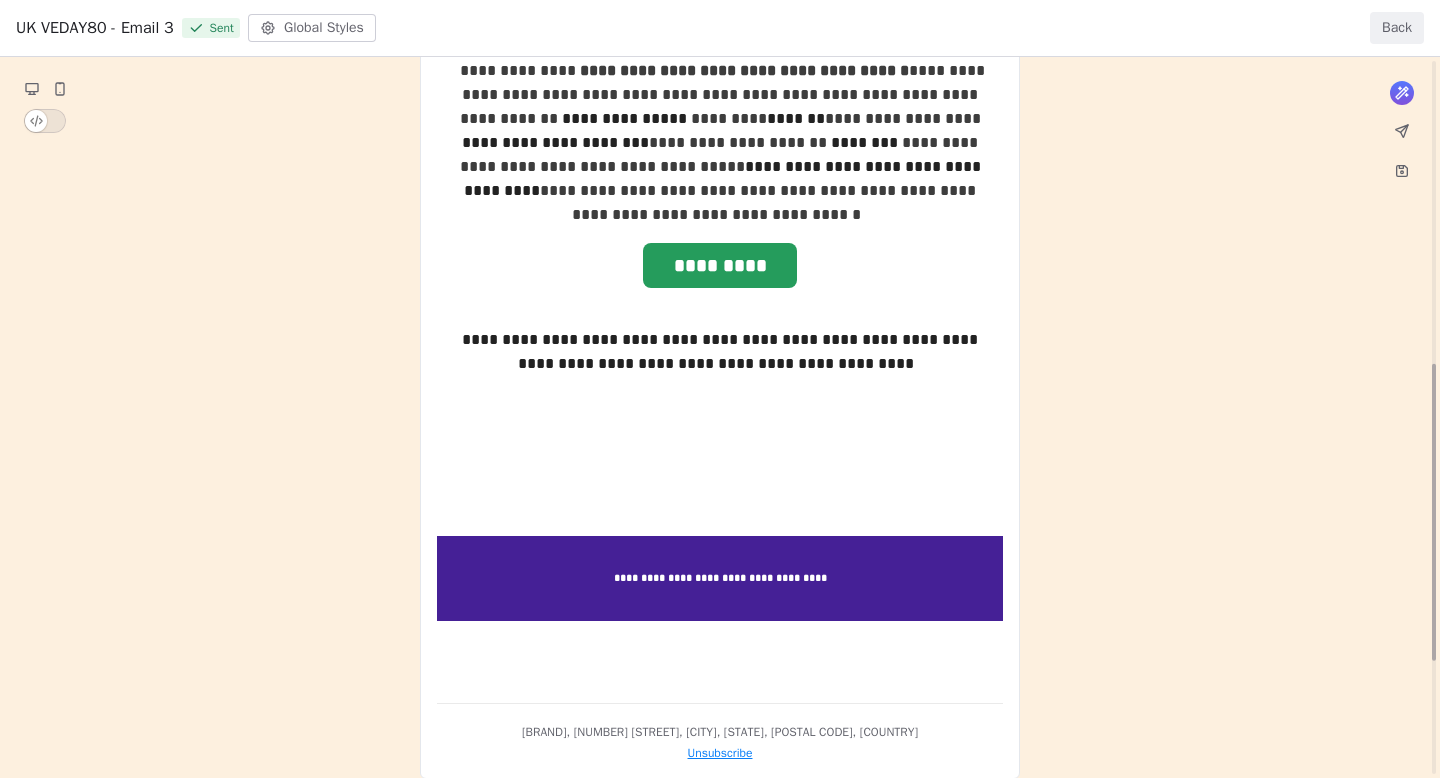 scroll, scrollTop: 1011, scrollLeft: 0, axis: vertical 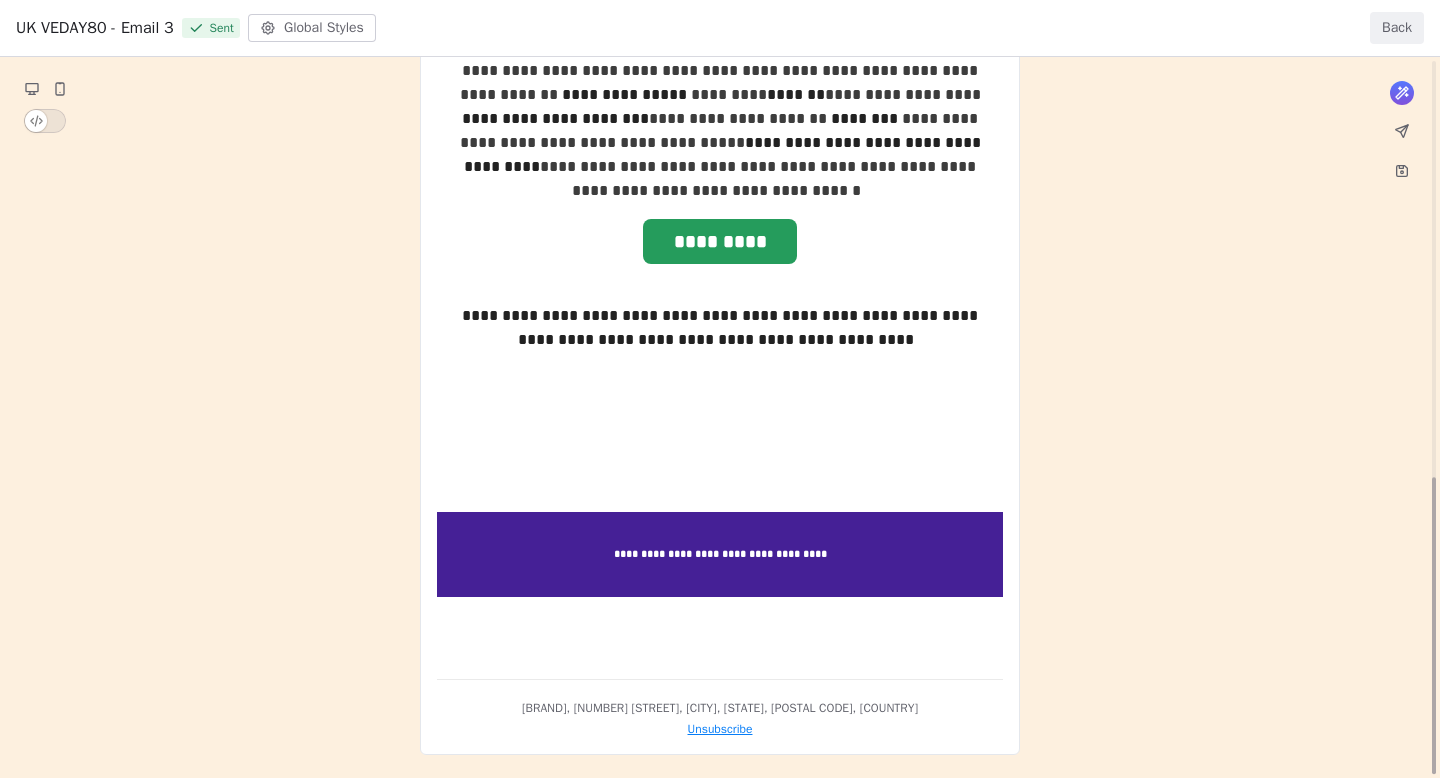 click on "Back" at bounding box center (1397, 28) 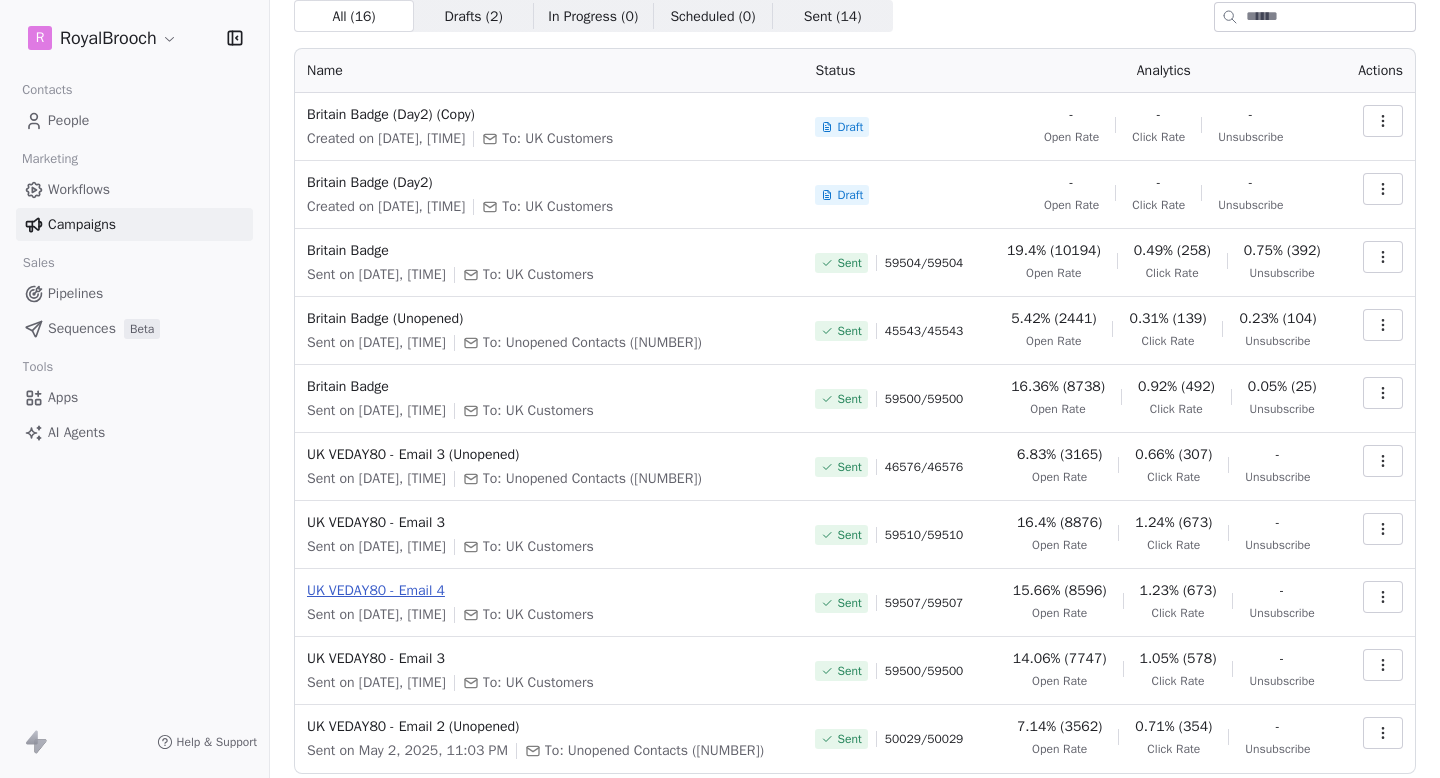 click on "UK VEDAY80 - Email 4" at bounding box center (549, 591) 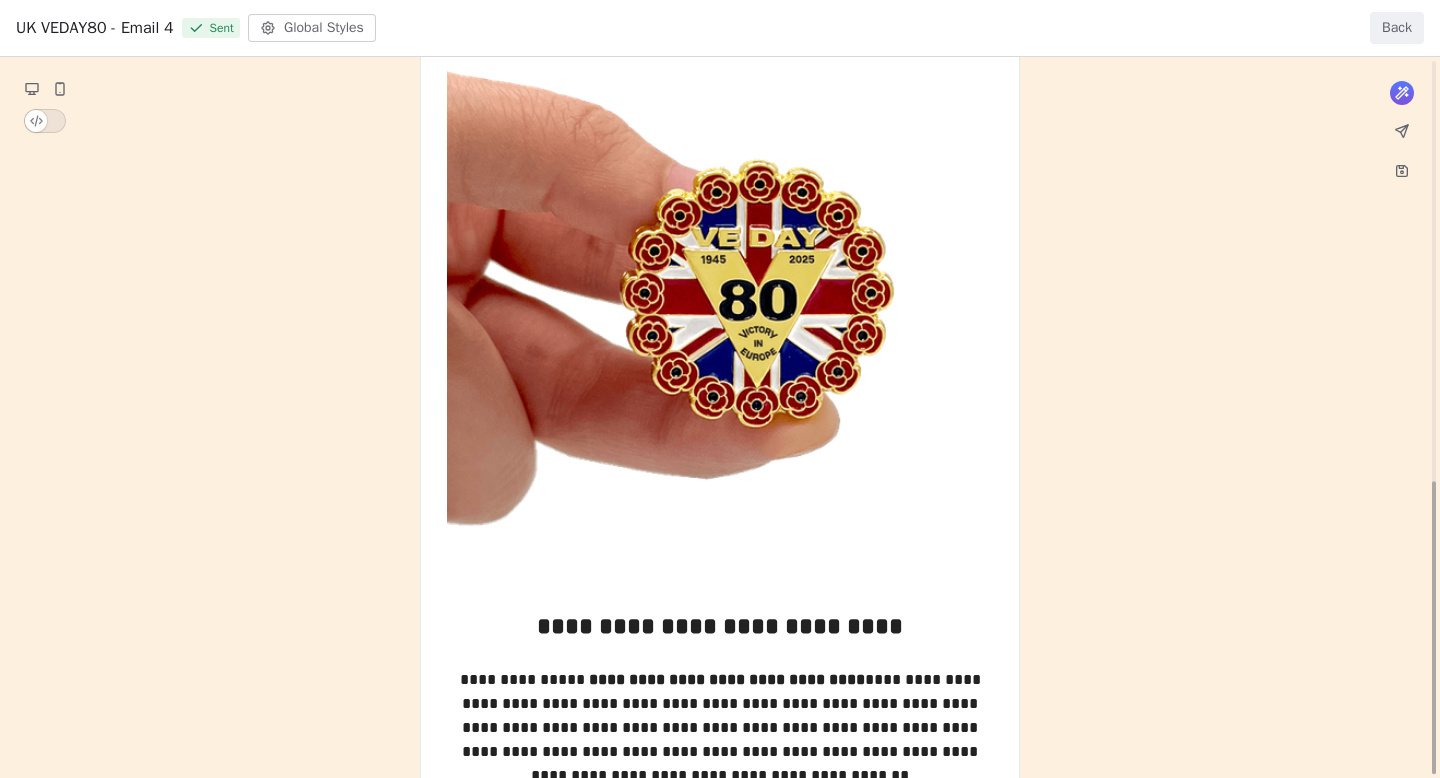 scroll, scrollTop: 1035, scrollLeft: 0, axis: vertical 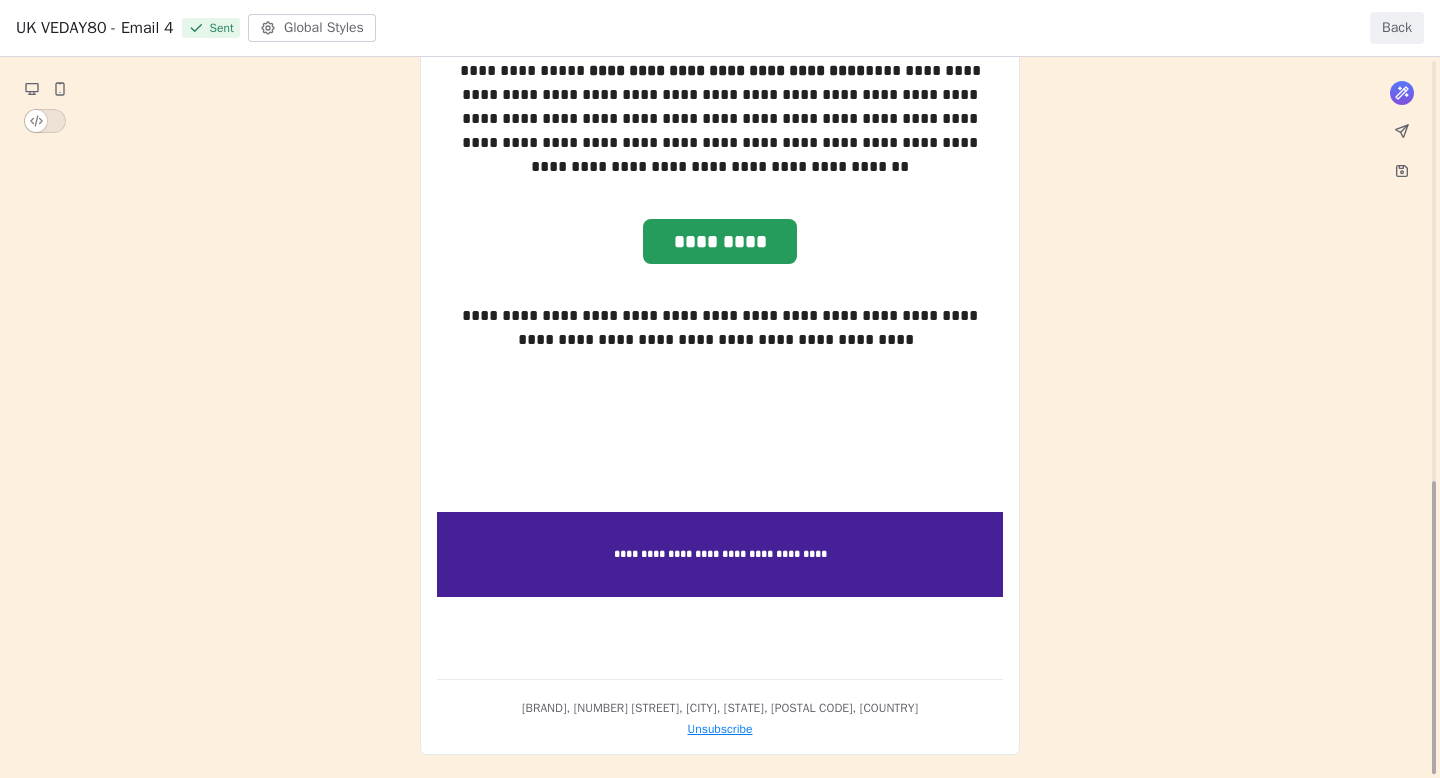 click on "Back" at bounding box center (1397, 28) 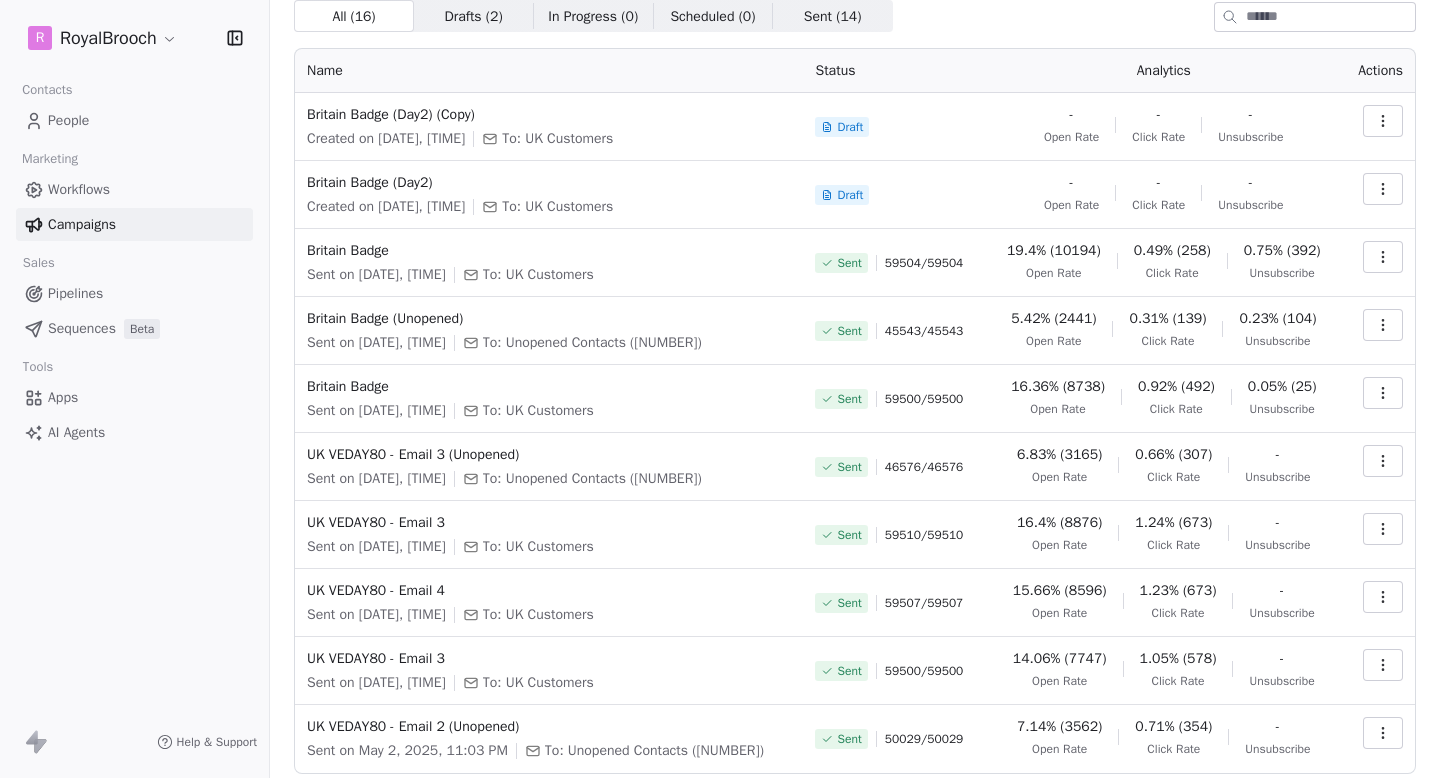 scroll, scrollTop: 156, scrollLeft: 0, axis: vertical 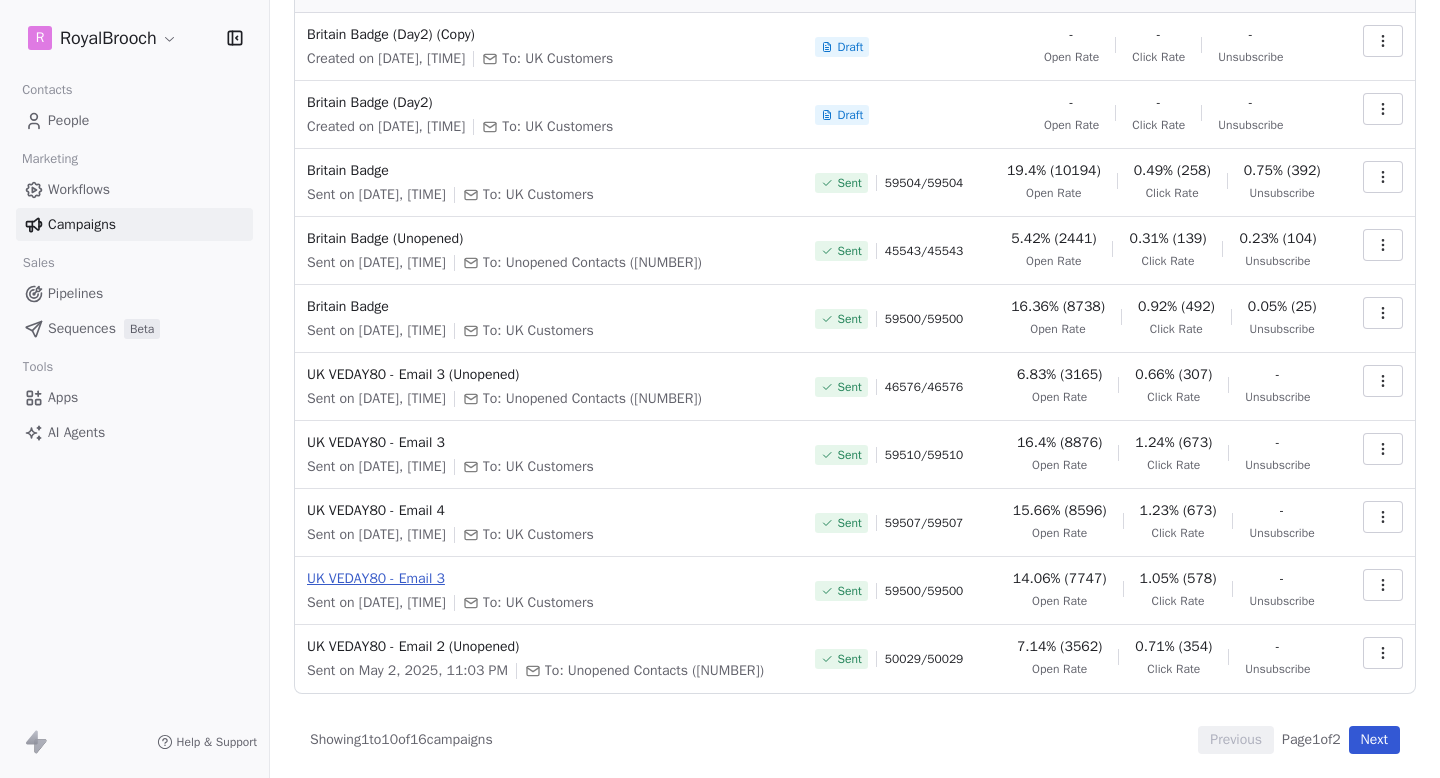 click on "UK VEDAY80 - Email 3" at bounding box center [549, 579] 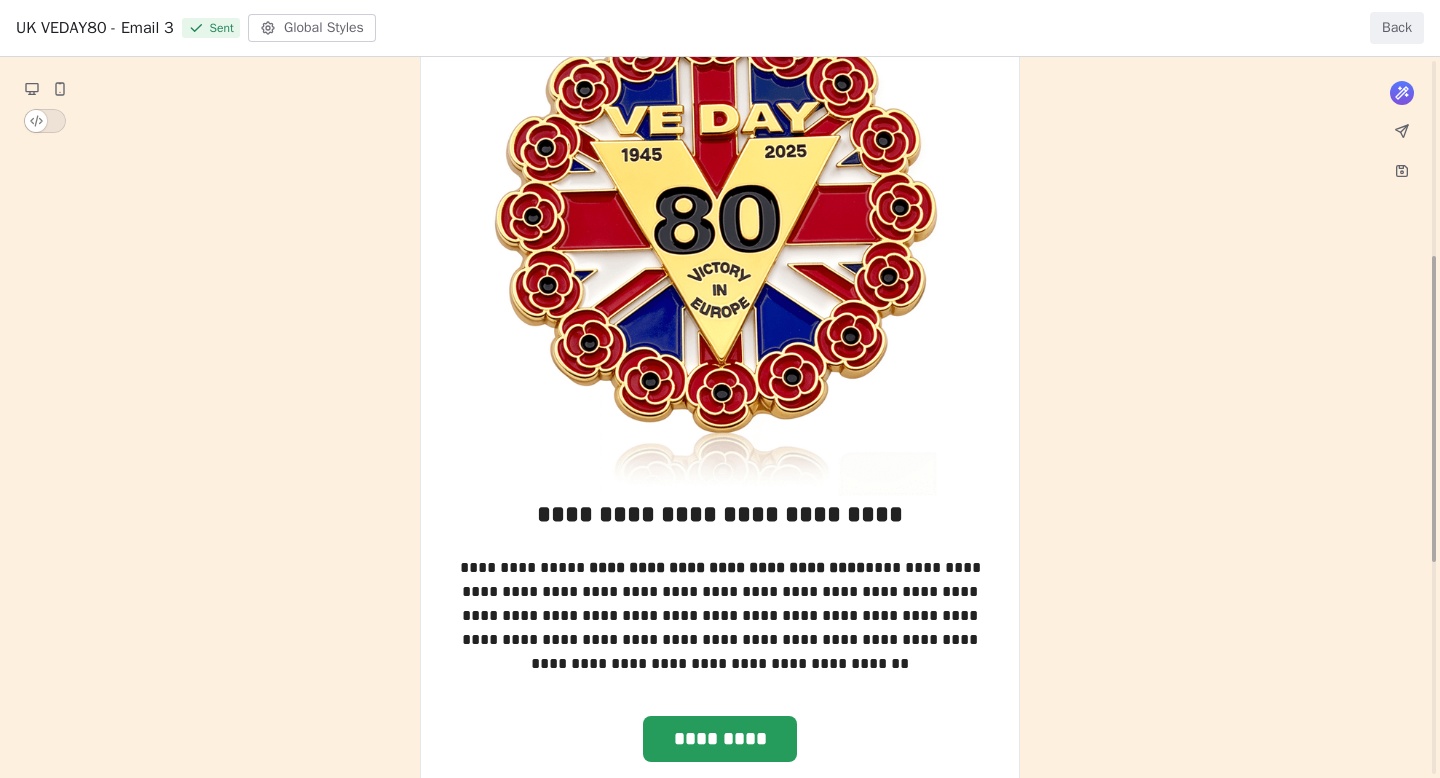 scroll, scrollTop: 254, scrollLeft: 0, axis: vertical 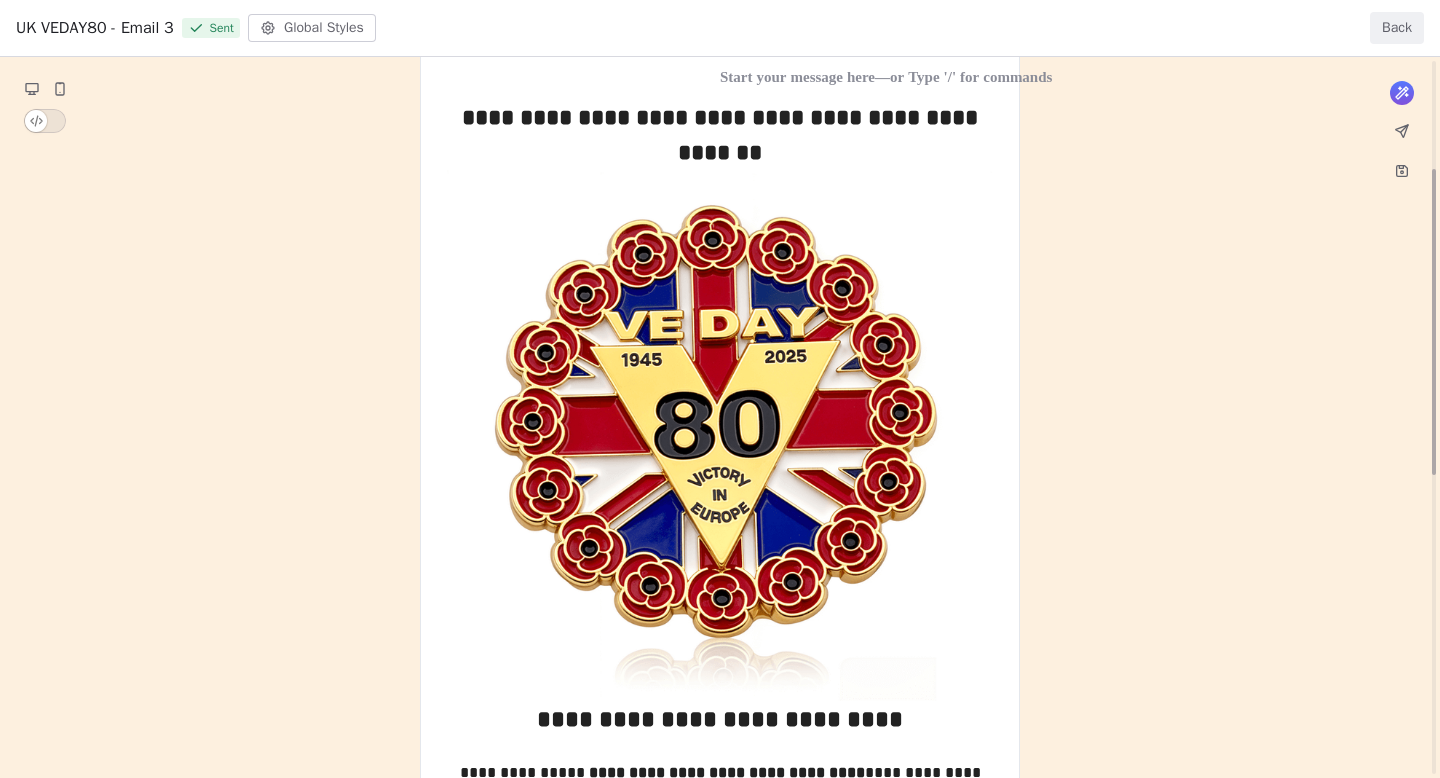 click on "Back" at bounding box center [1397, 28] 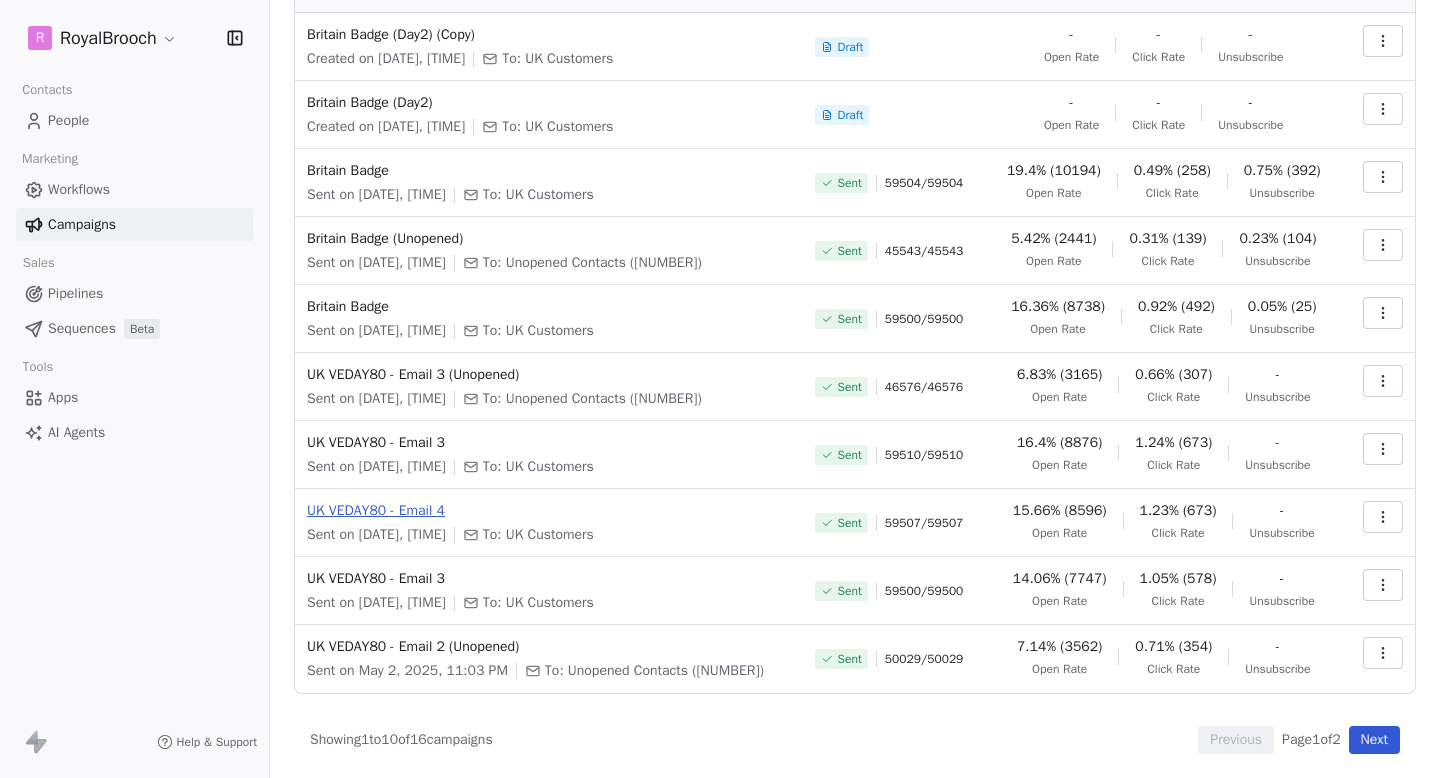 click on "UK VEDAY80 - Email 4" at bounding box center (549, 511) 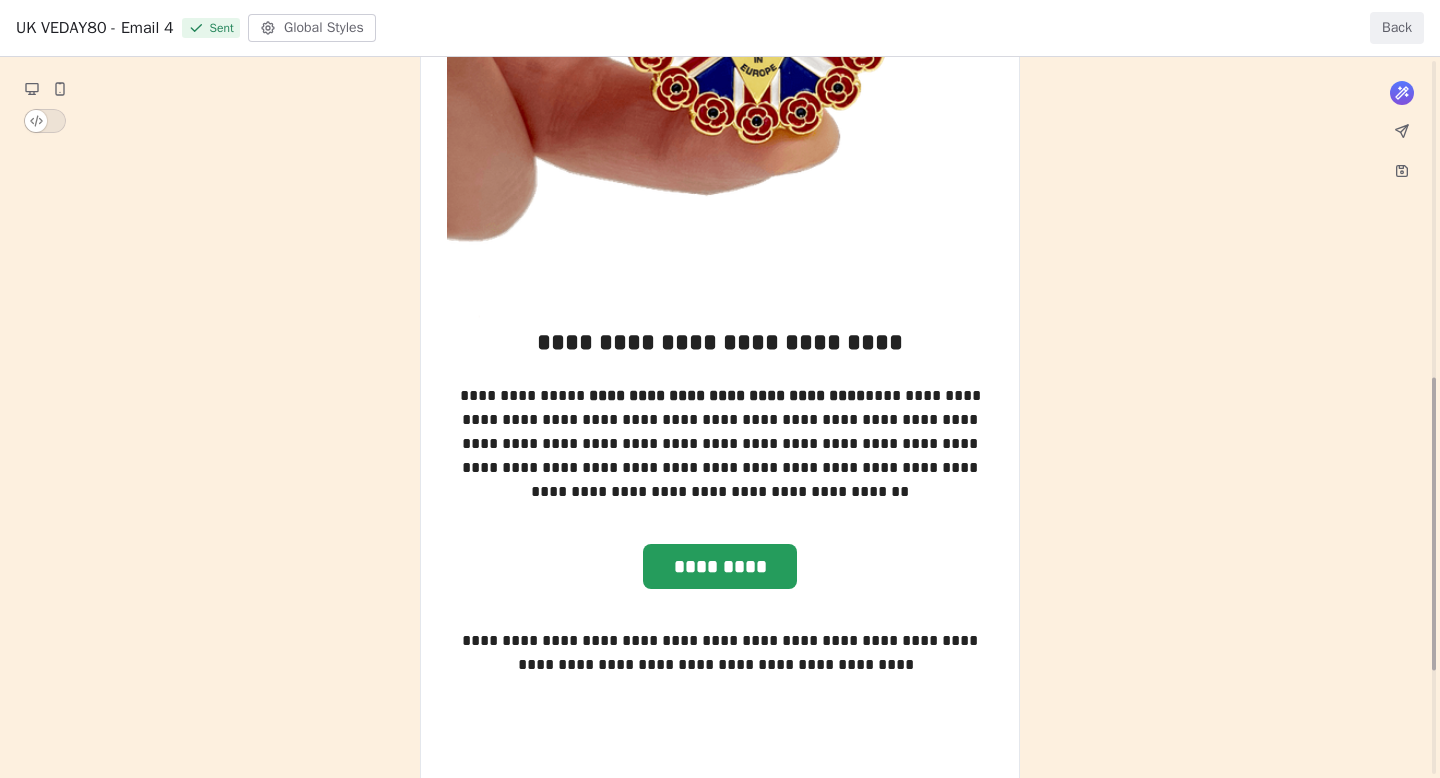 scroll, scrollTop: 632, scrollLeft: 0, axis: vertical 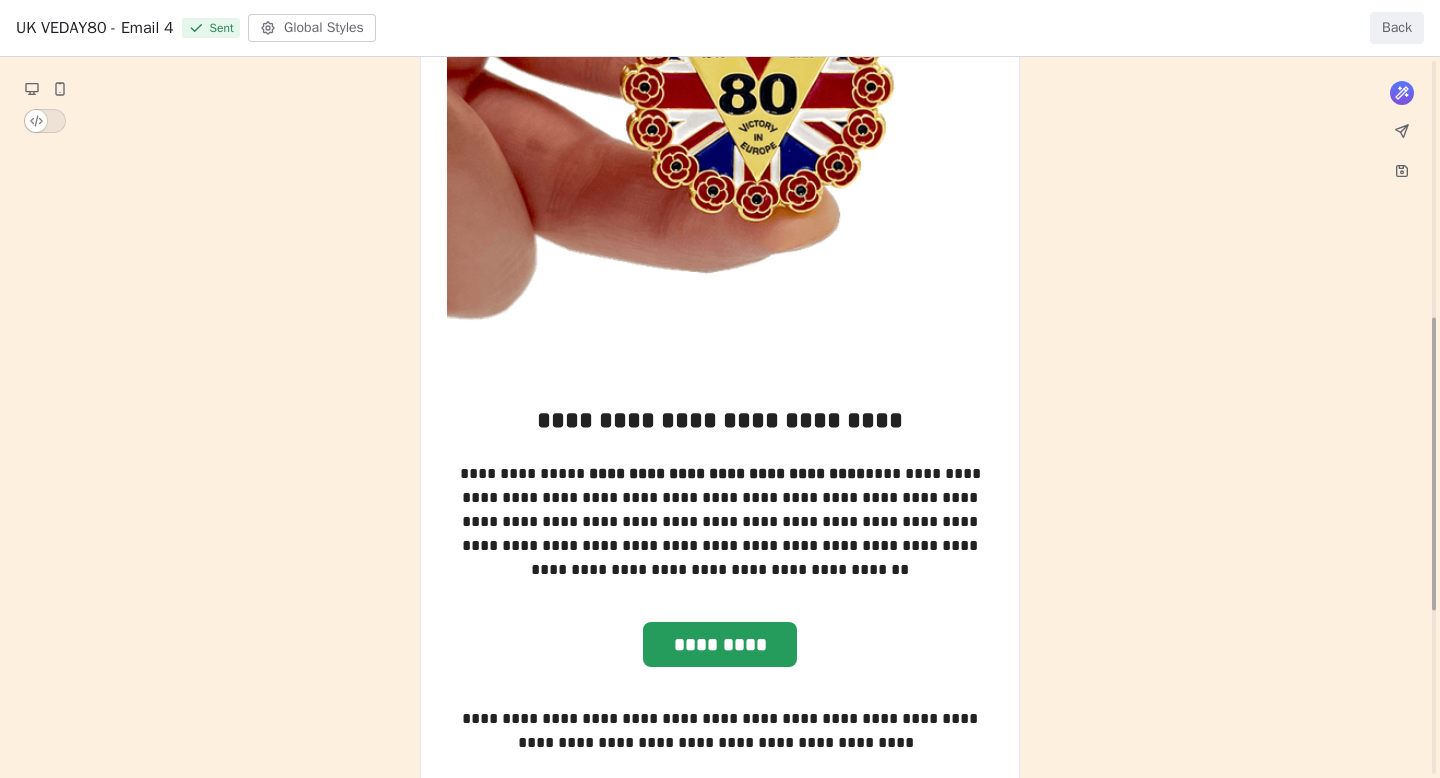 click on "Back" at bounding box center (1397, 28) 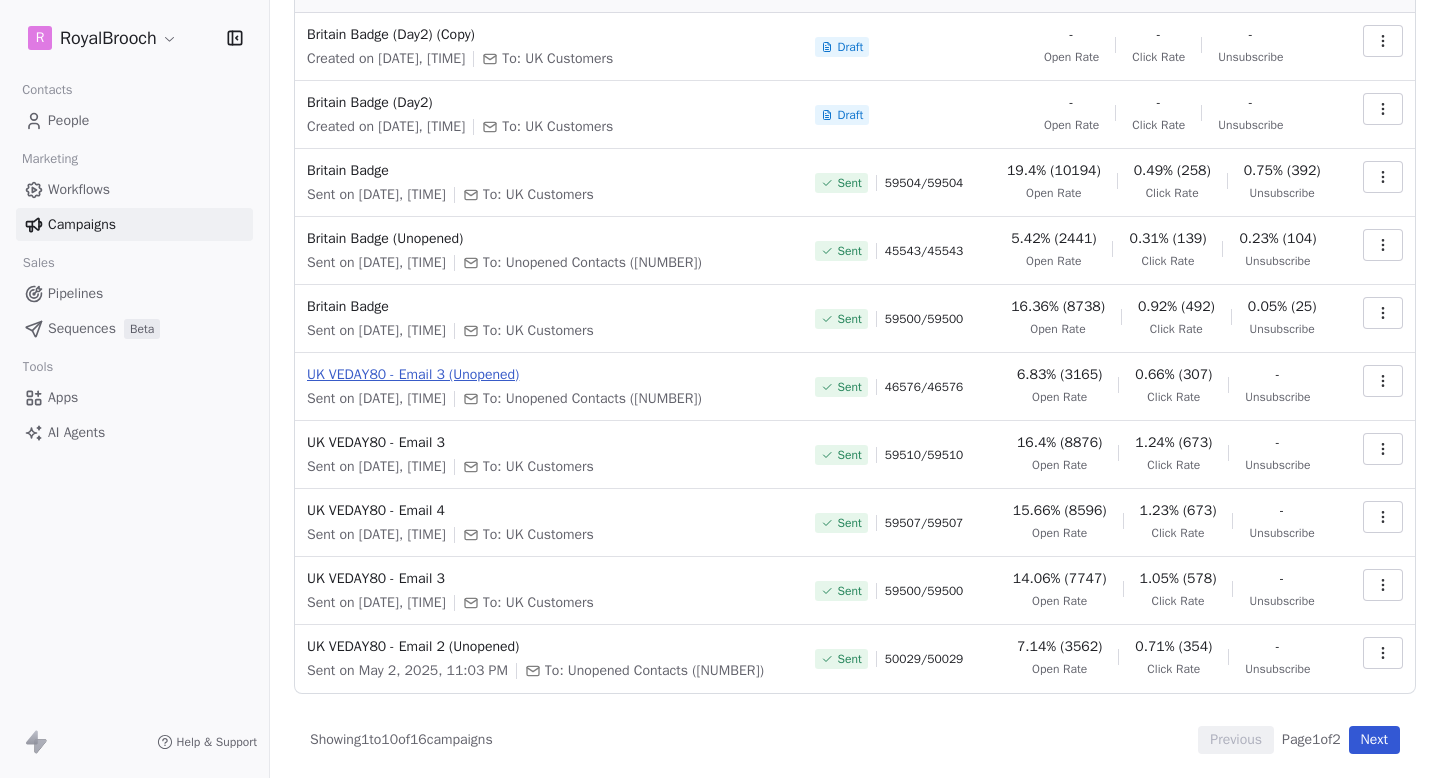click on "UK VEDAY80 - Email 3 (Unopened)" at bounding box center [549, 375] 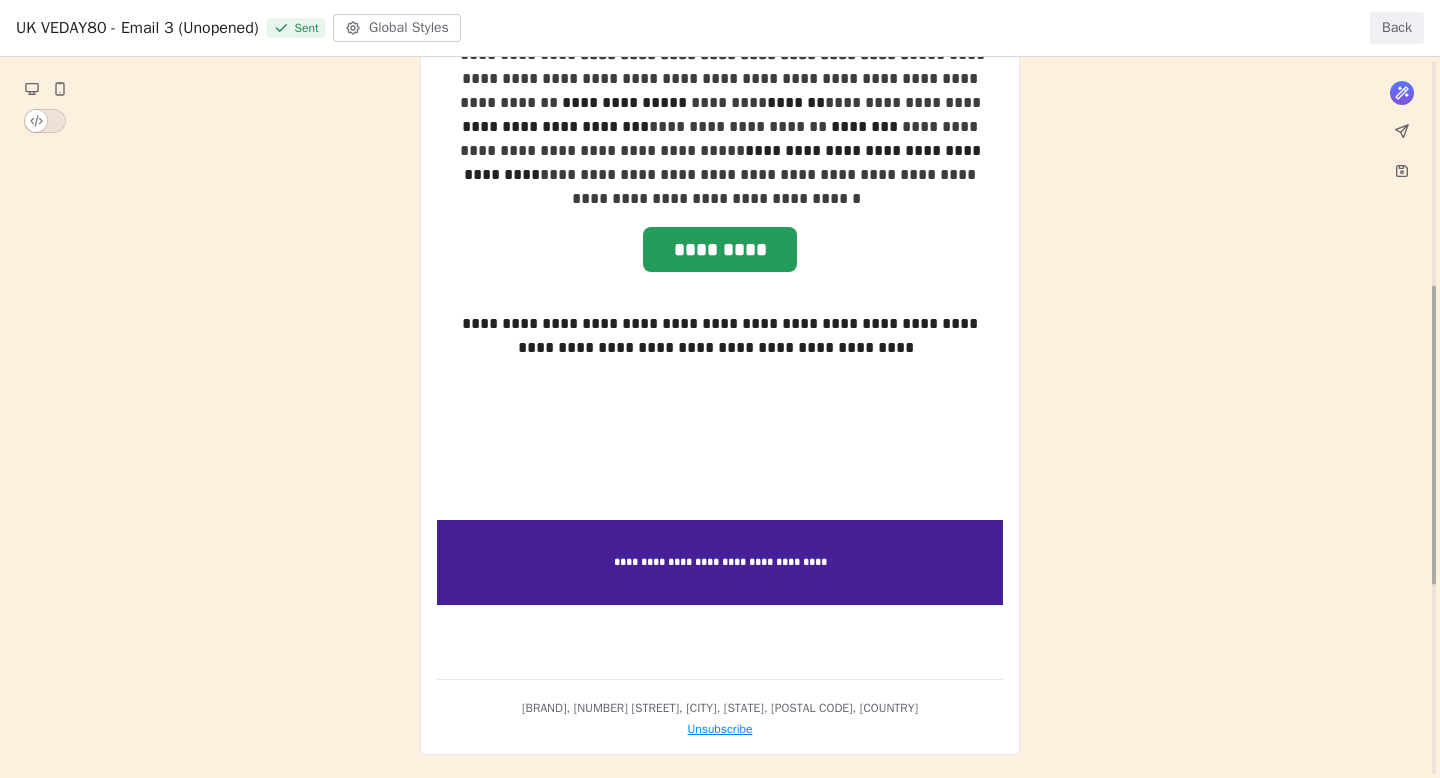 scroll, scrollTop: 0, scrollLeft: 0, axis: both 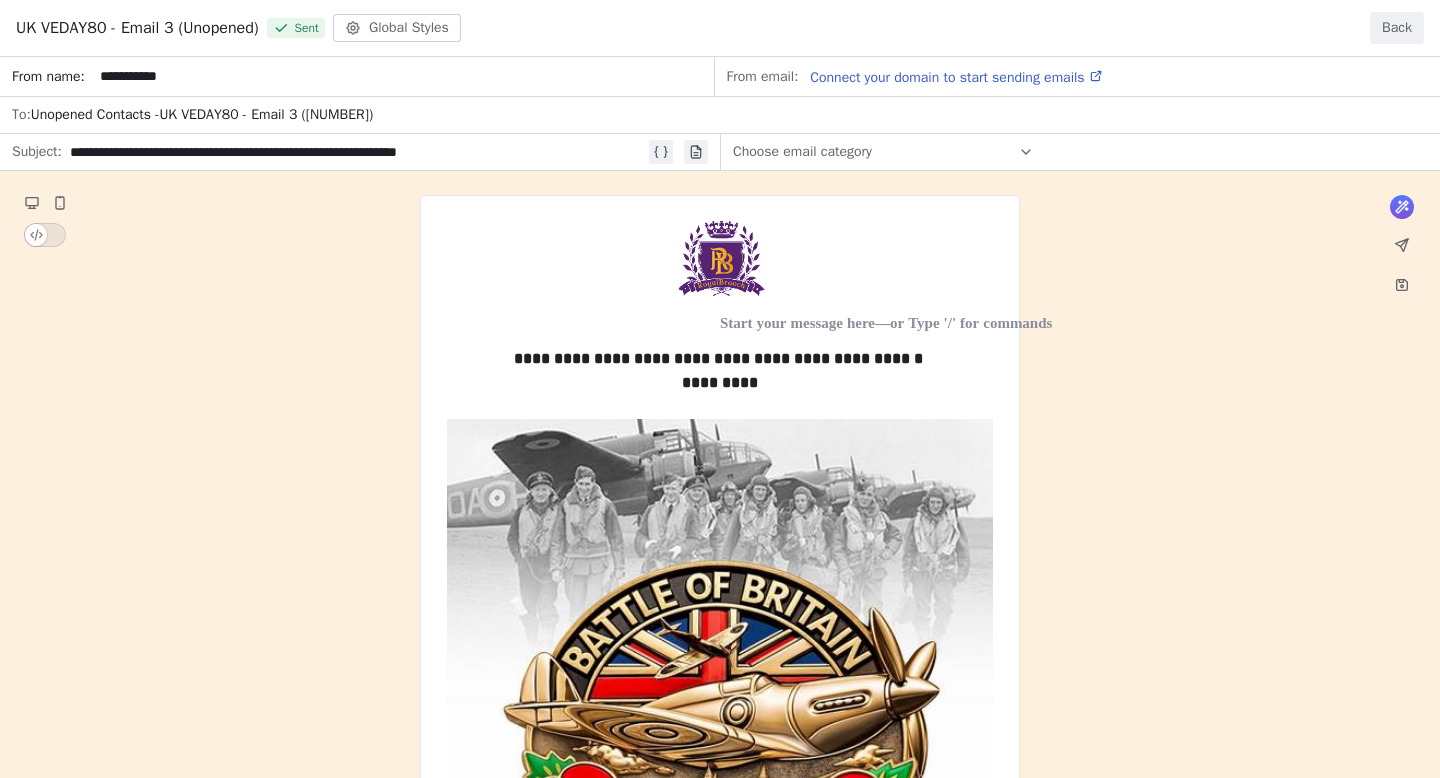 click on "Back" at bounding box center [1397, 28] 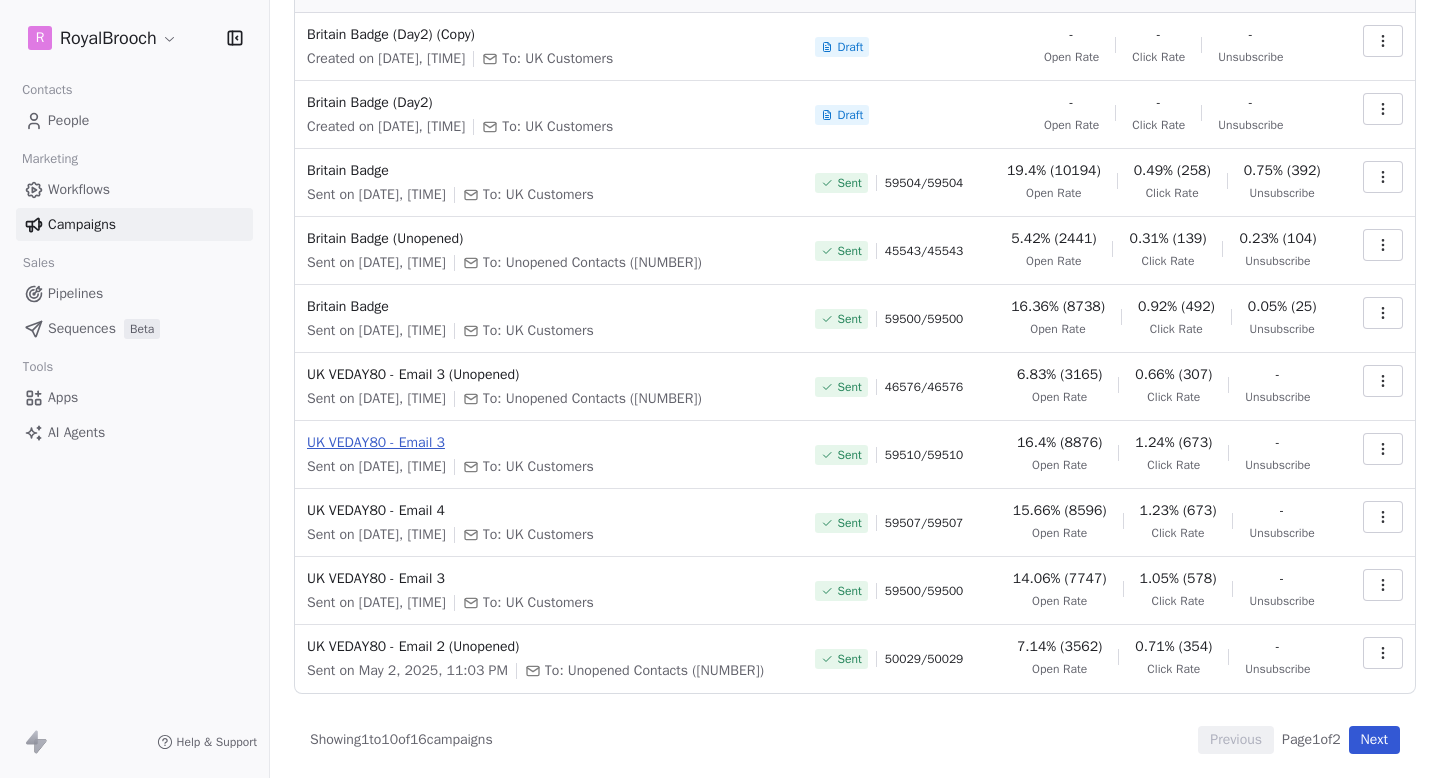 click on "UK VEDAY80 - Email 3" at bounding box center (549, 443) 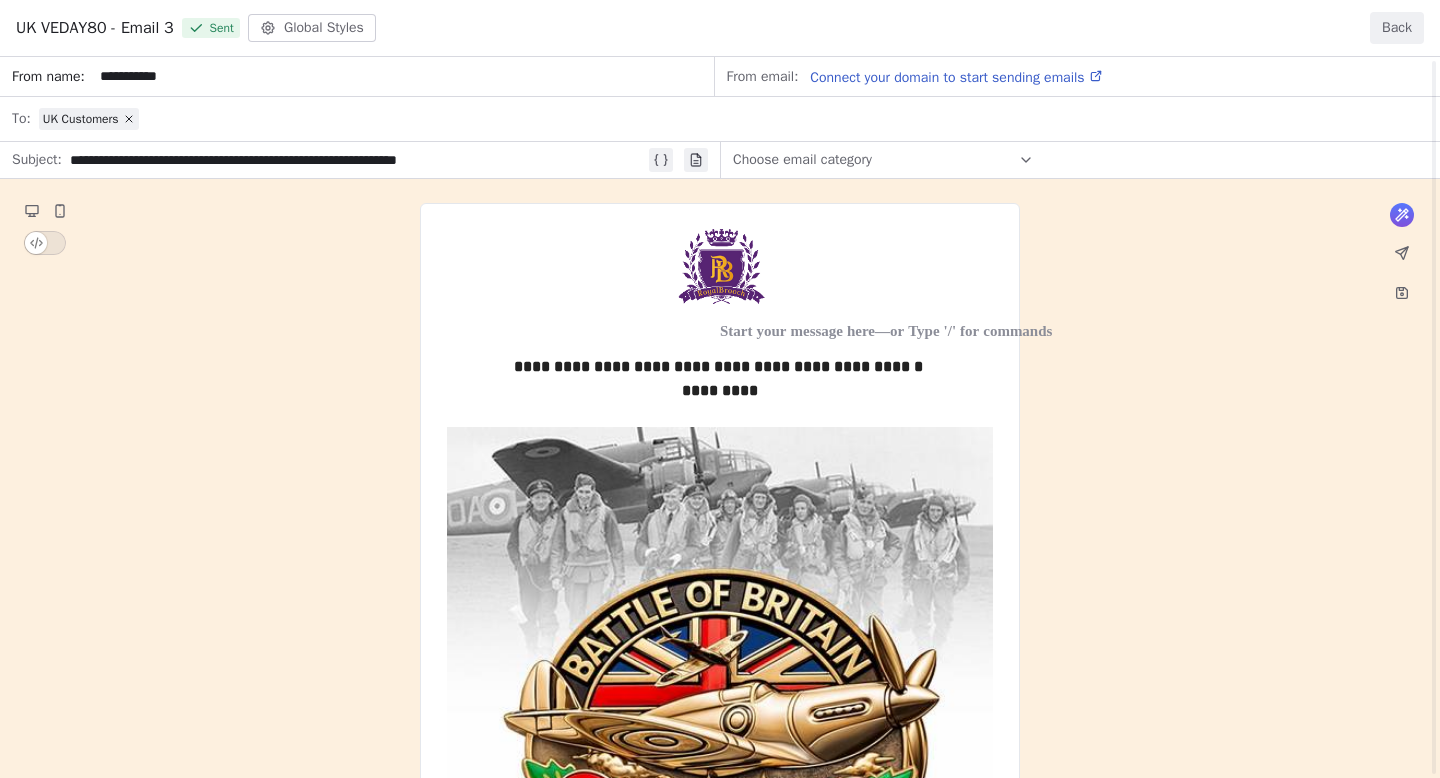 scroll, scrollTop: 340, scrollLeft: 0, axis: vertical 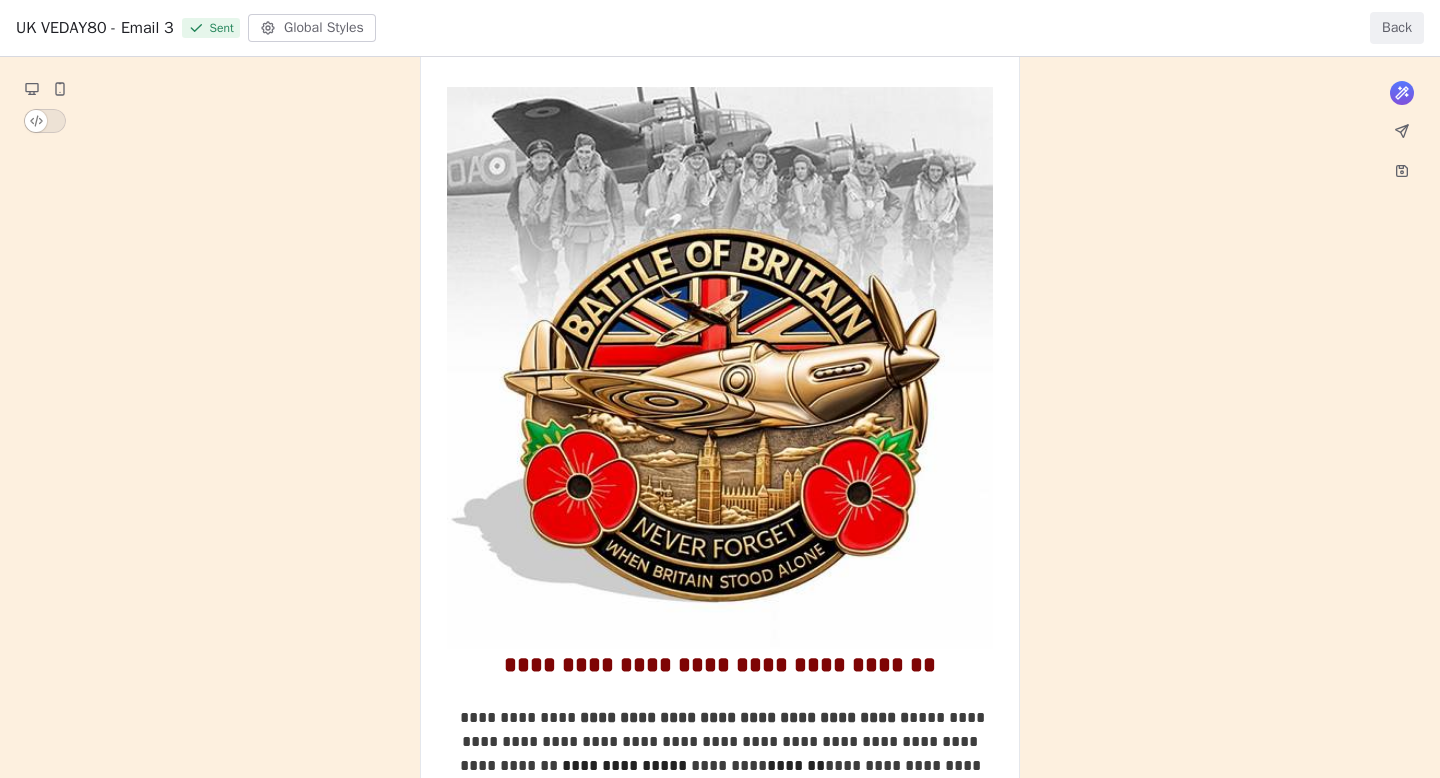 click on "Back" at bounding box center (1397, 28) 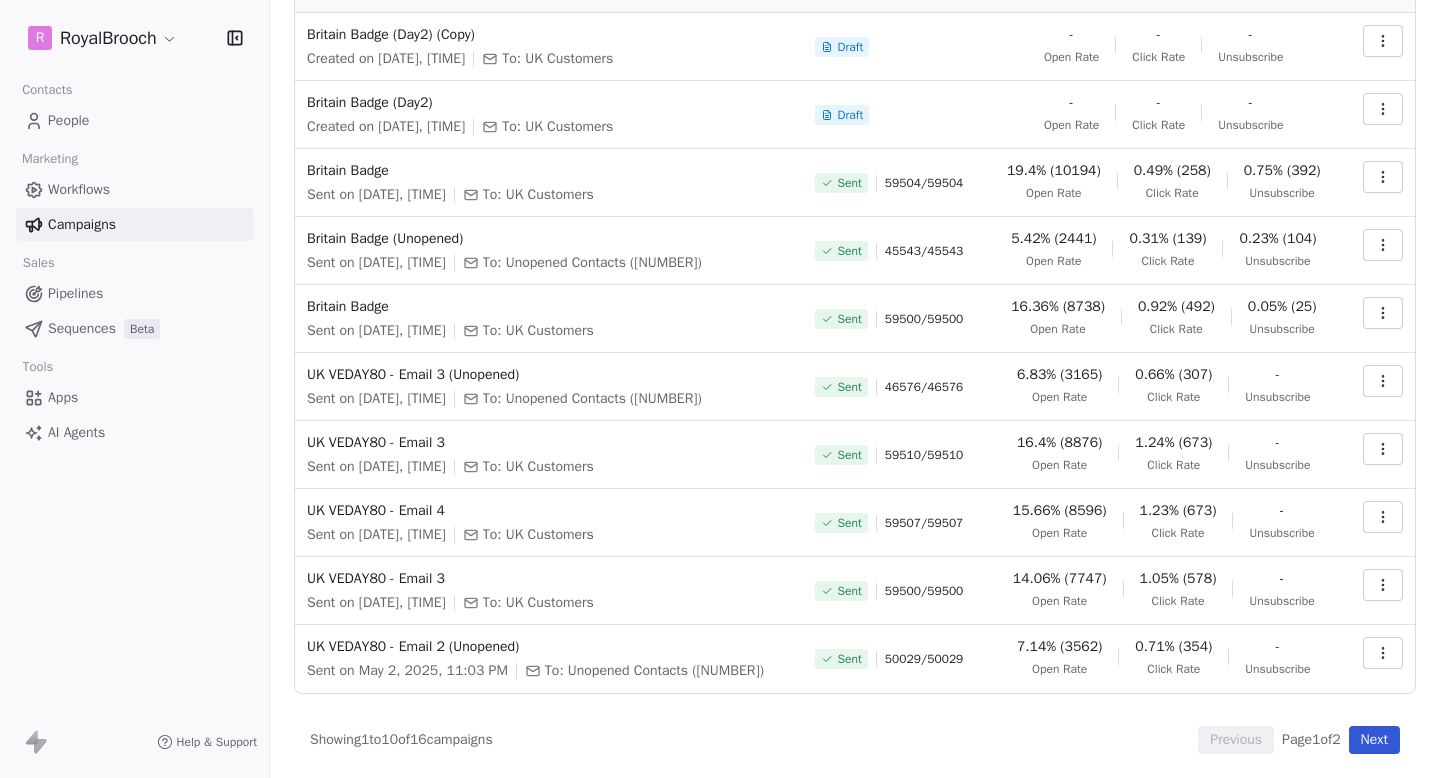 click on "UK VEDAY80 - Email 4 Sent on [DATE], [TIME] To: UK Customers" at bounding box center [549, 523] 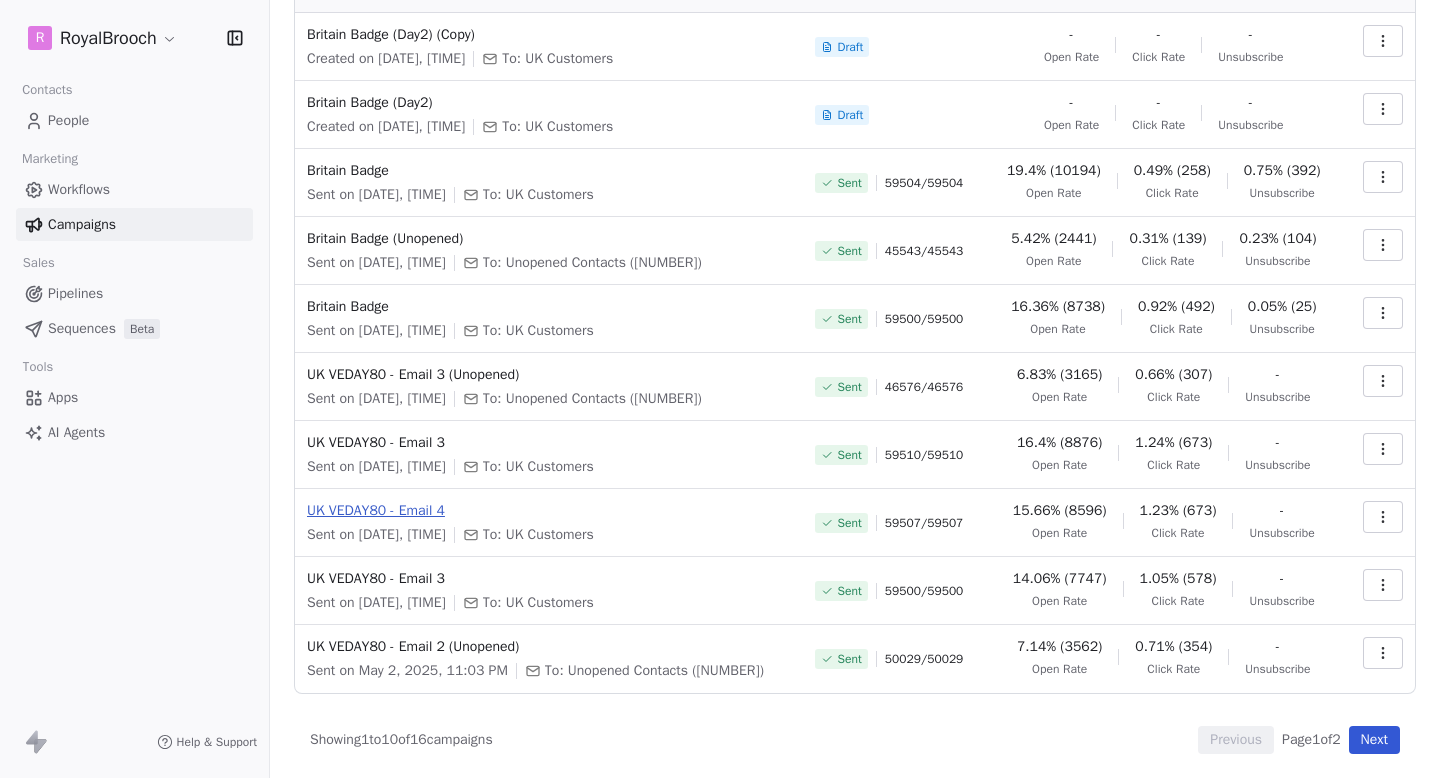 click on "UK VEDAY80 - Email 4" at bounding box center (549, 511) 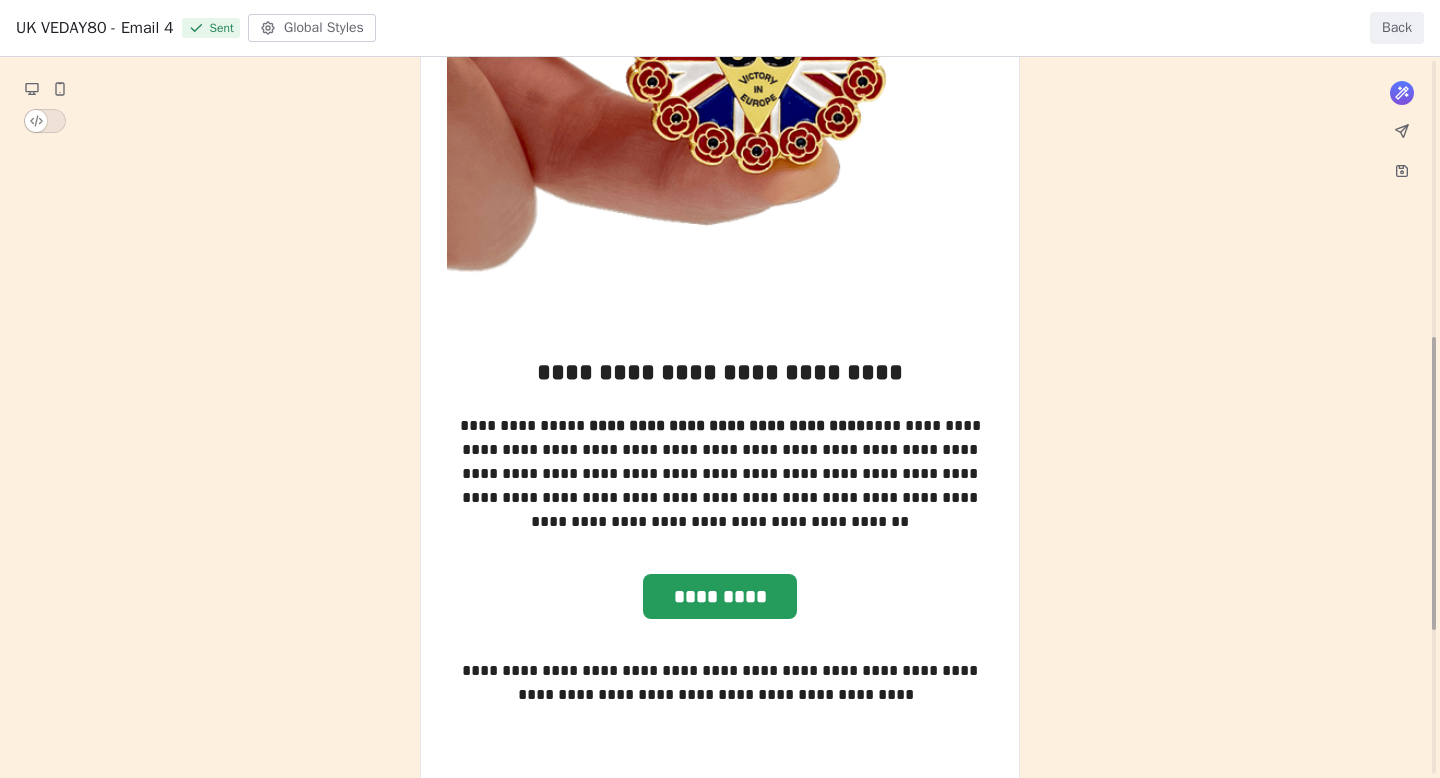 scroll, scrollTop: 678, scrollLeft: 0, axis: vertical 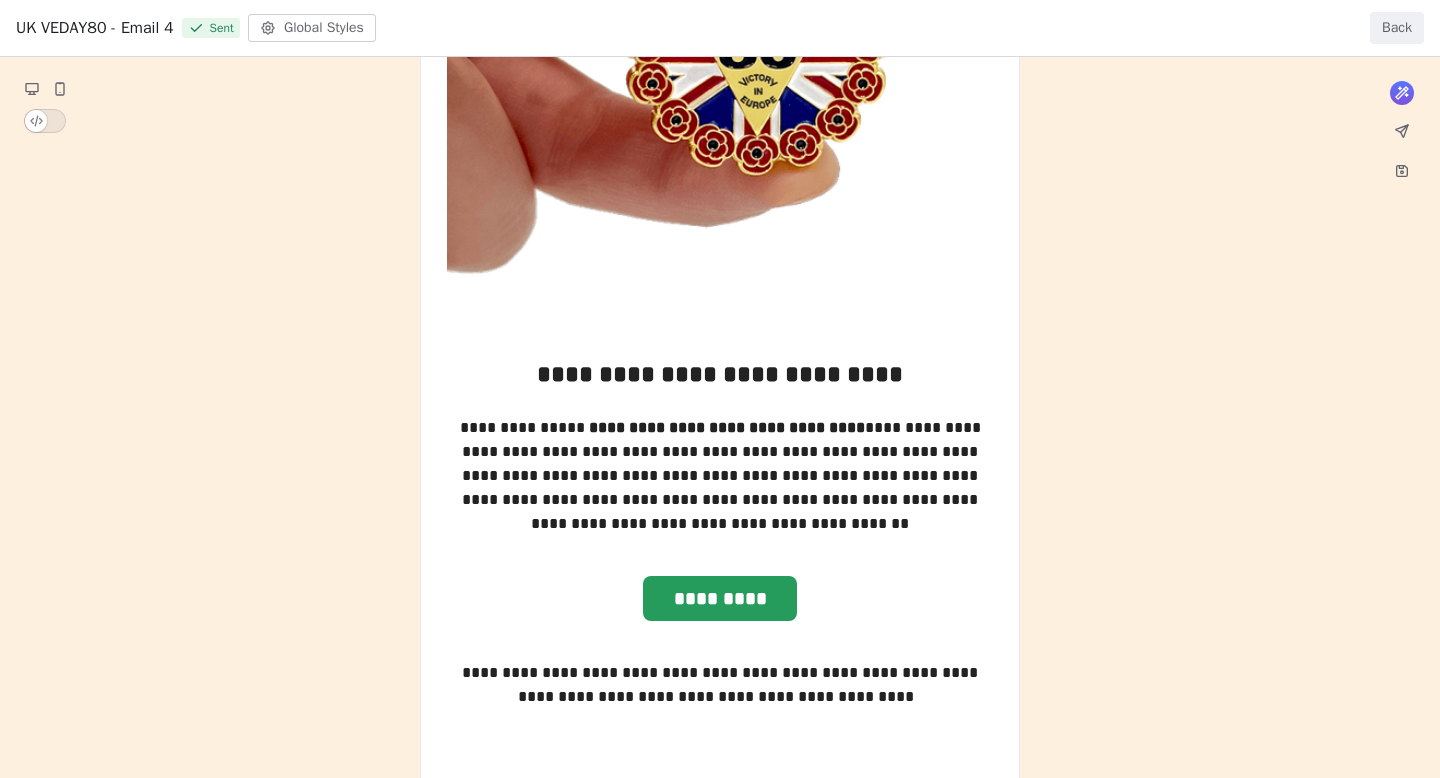 click on "Back" at bounding box center (1397, 28) 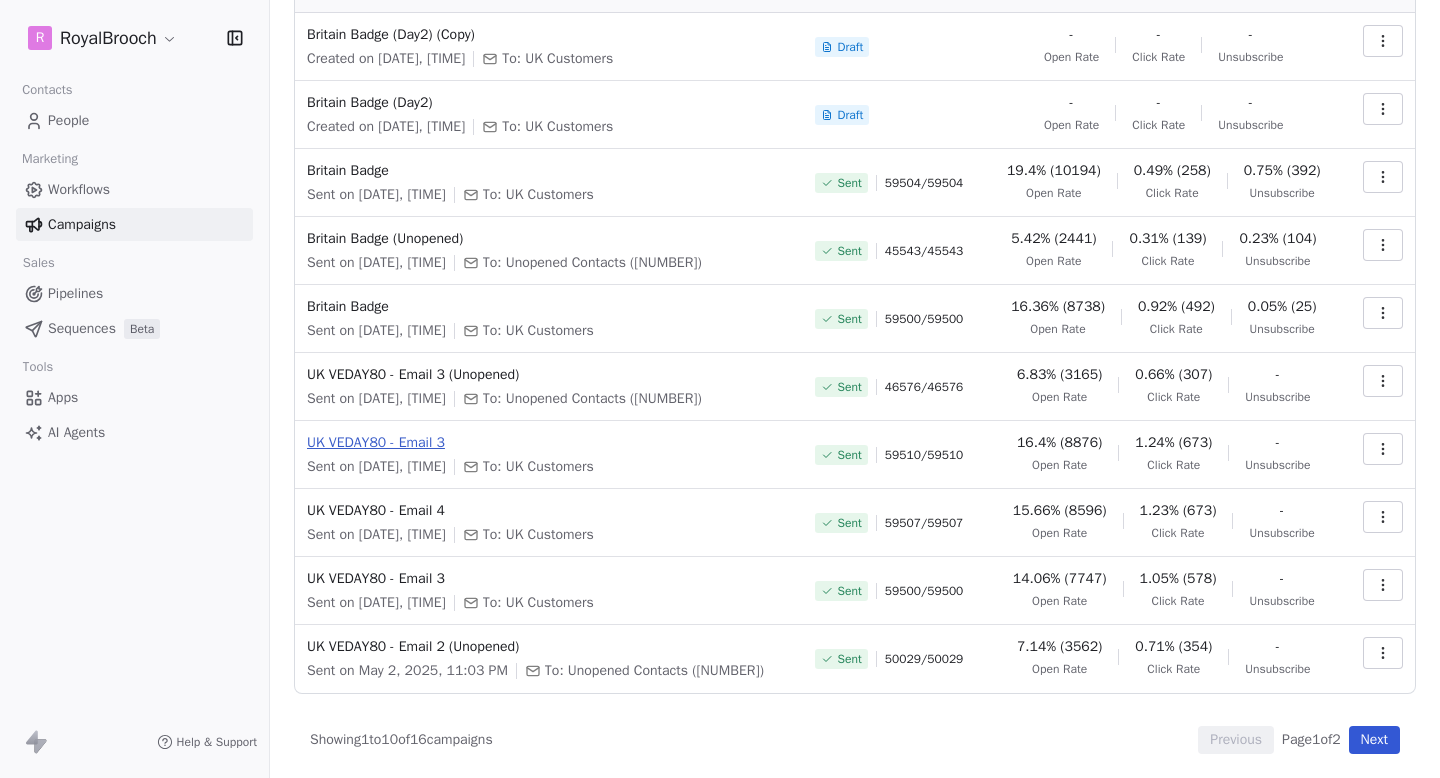 click on "UK VEDAY80 - Email 3" at bounding box center [549, 443] 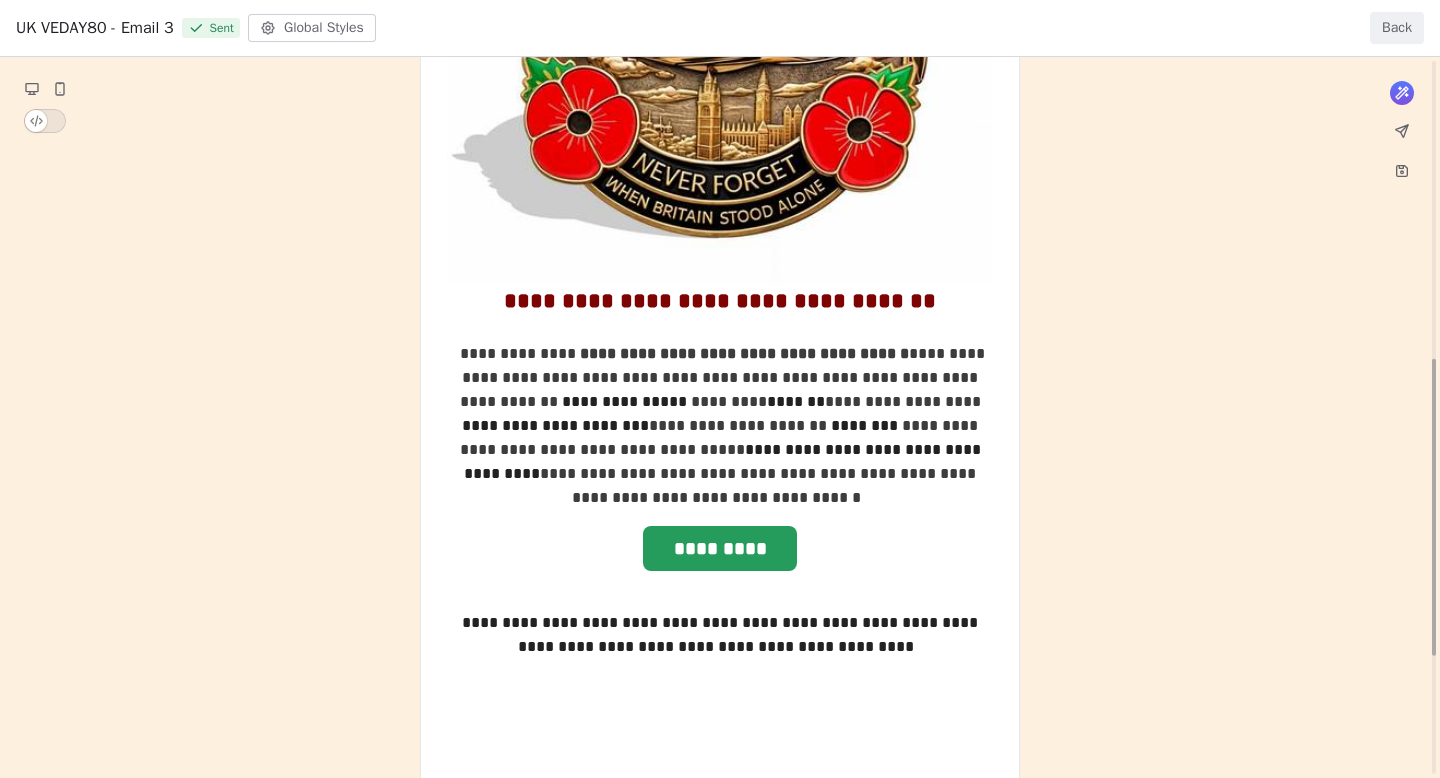 scroll, scrollTop: 625, scrollLeft: 0, axis: vertical 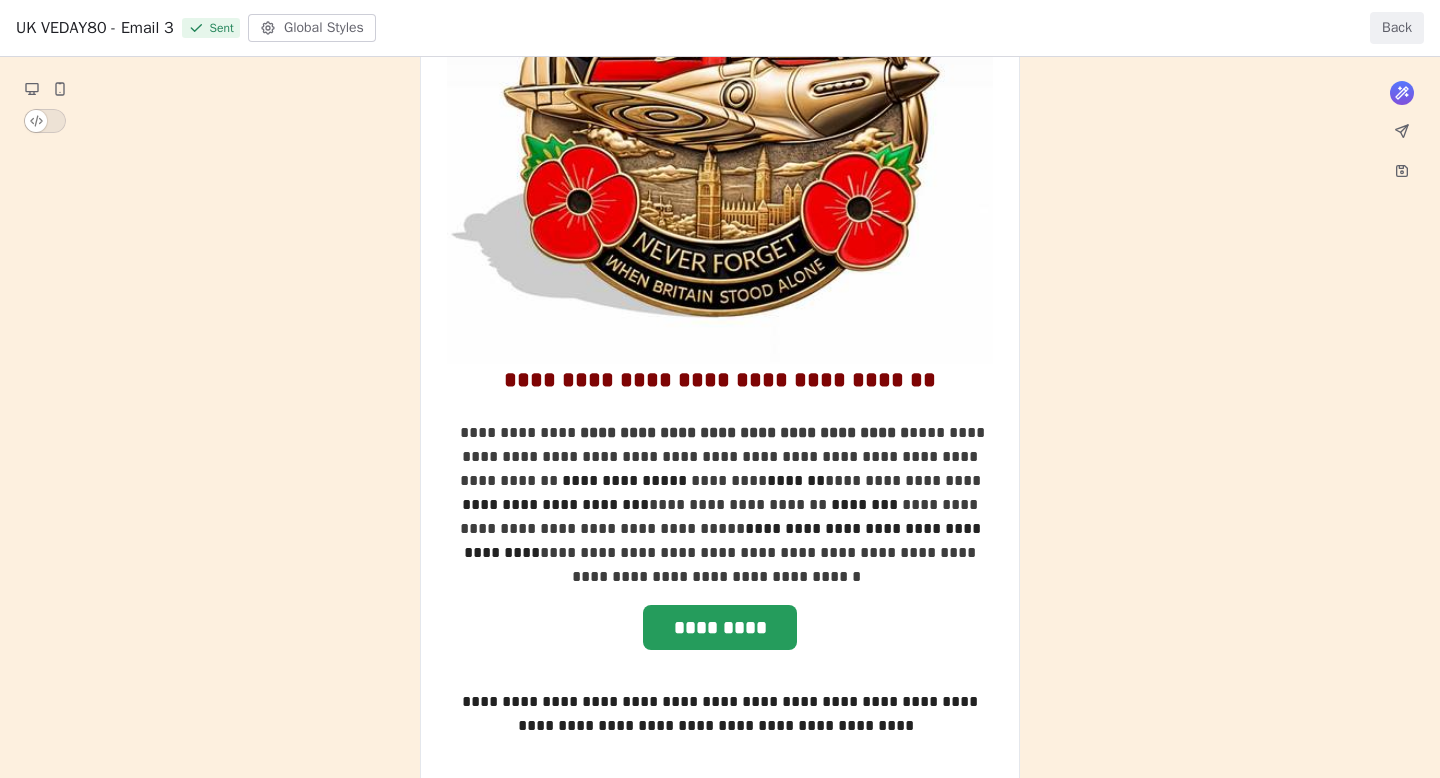 click on "Back" at bounding box center [1397, 28] 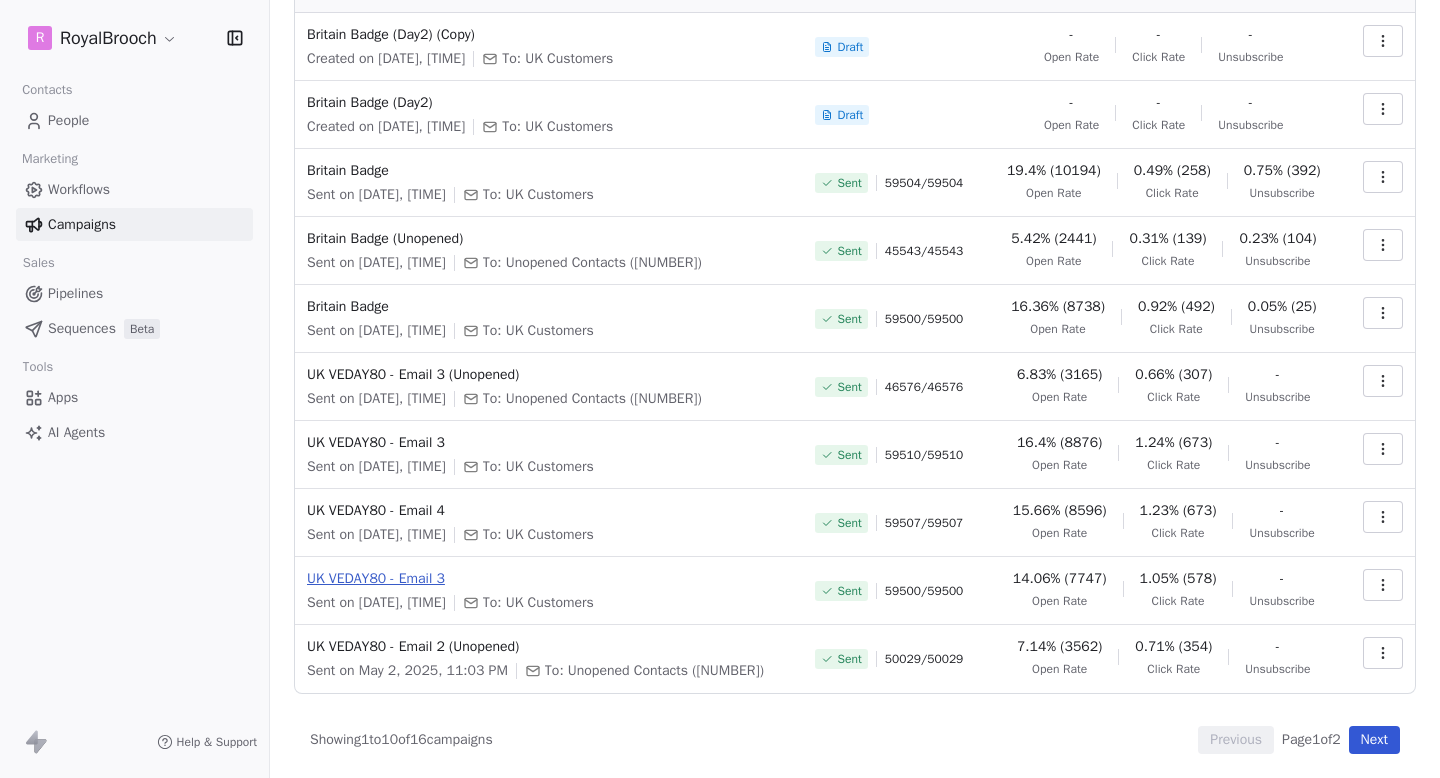 click on "UK VEDAY80 - Email 3" at bounding box center [549, 579] 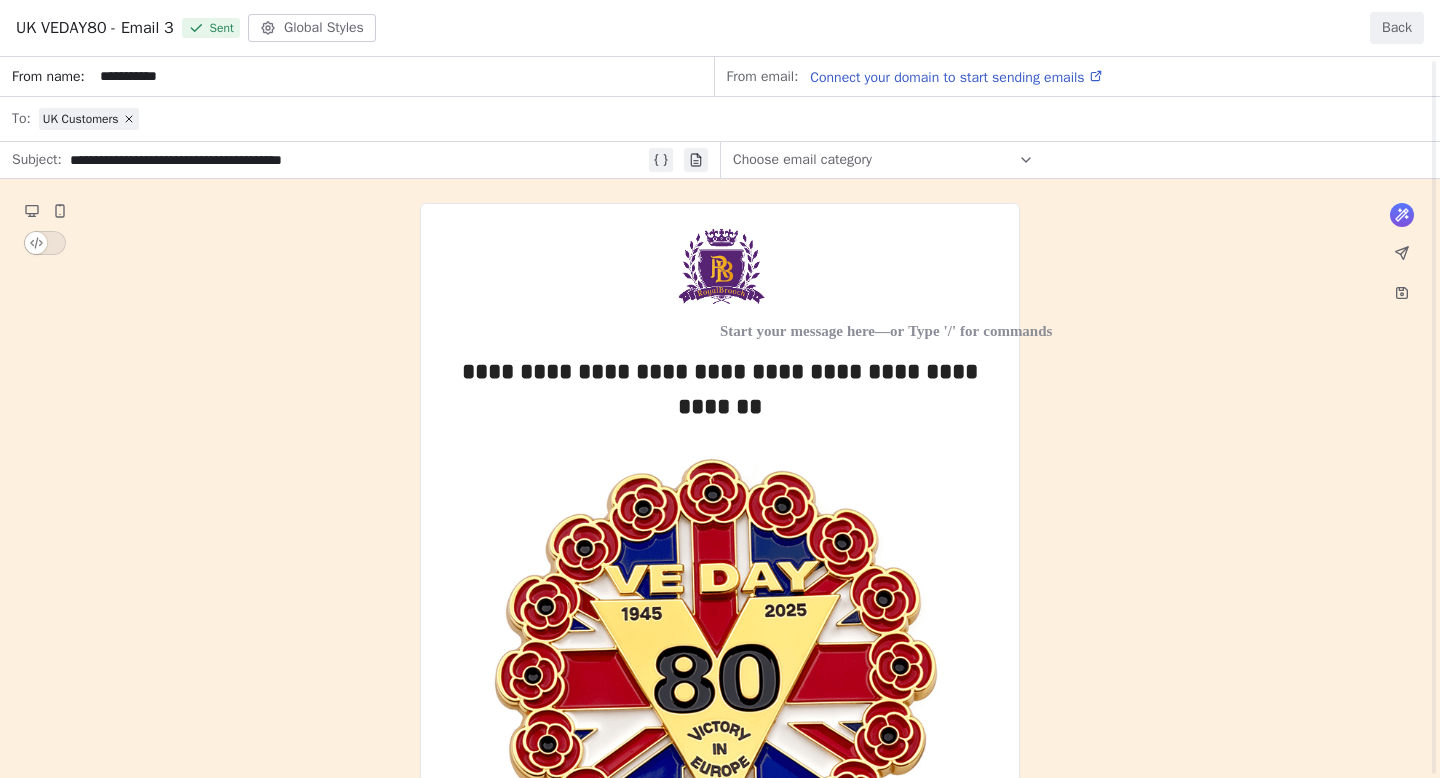 scroll, scrollTop: 673, scrollLeft: 0, axis: vertical 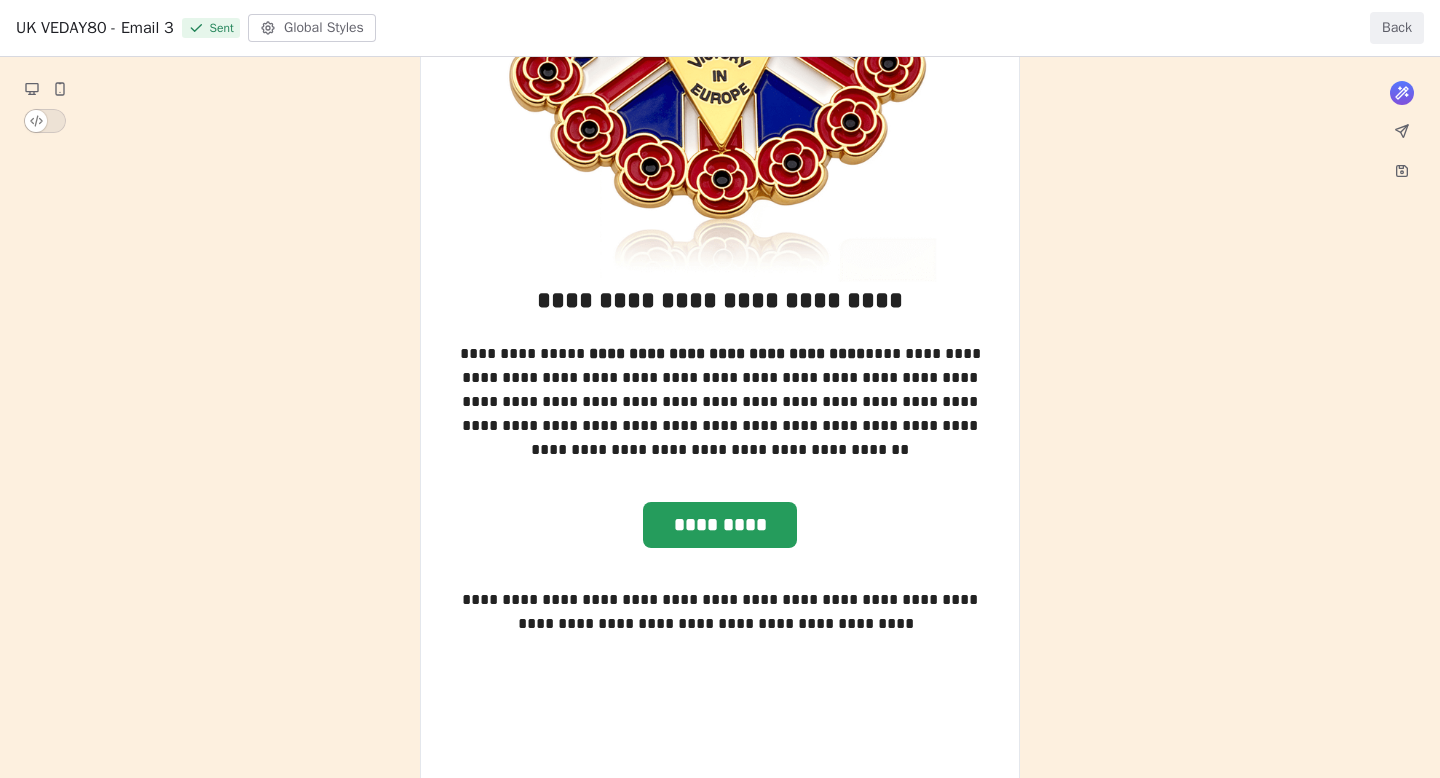click on "Back" at bounding box center (1397, 28) 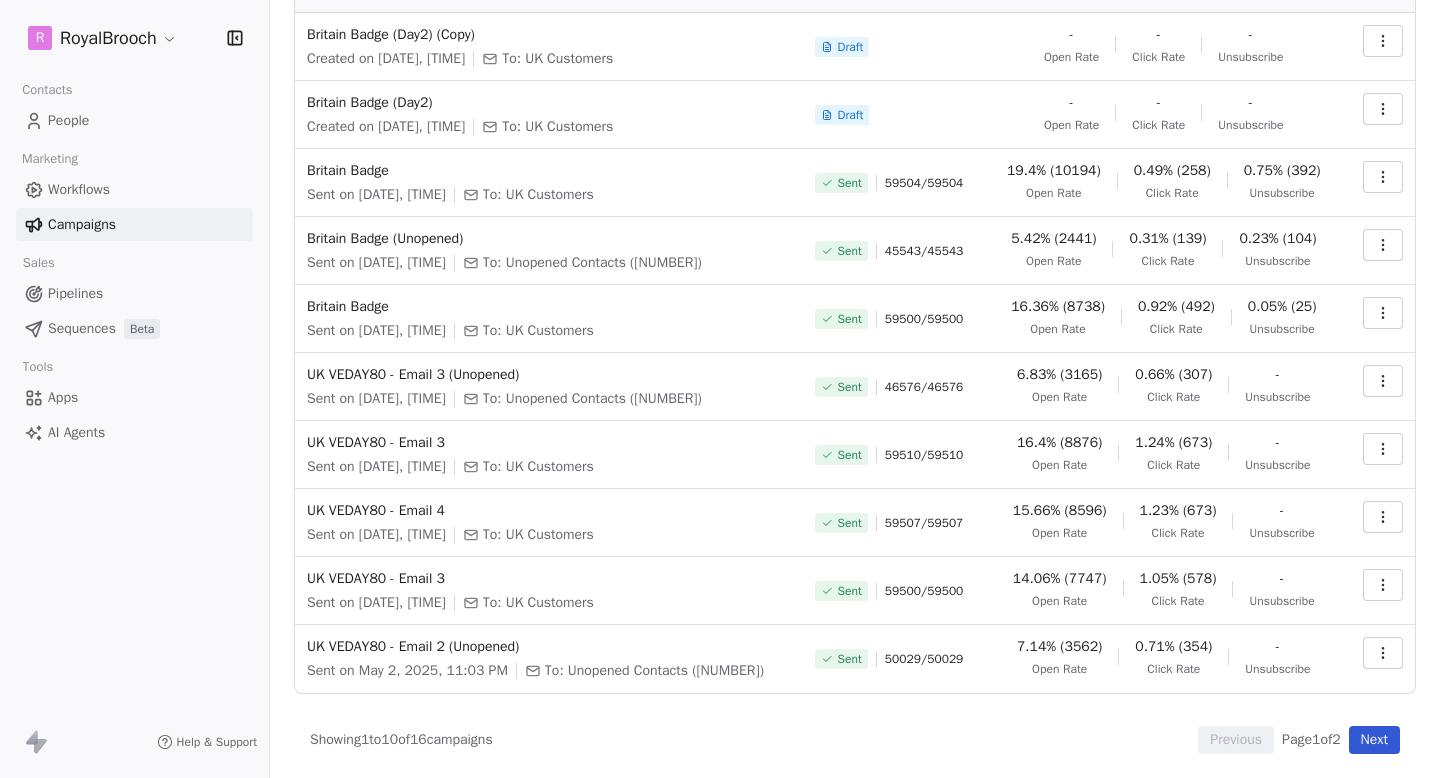 click on "Campaigns  Create new campaign All ( [NUMBER] ) All ( [NUMBER] ) Drafts ( [NUMBER] ) Drafts ( [NUMBER] ) In Progress ( [NUMBER] ) In Progress ( [NUMBER] ) Scheduled ( [NUMBER] ) Scheduled ( [NUMBER] ) Sent ( [NUMBER] ) Sent ( [NUMBER] ) Name Status Analytics Actions Britain Badge (Day2) (Copy) Created on [DATE], [TIME] To: UK Customers  Draft - Open Rate - Click Rate - Unsubscribe Britain Badge (Day2) Created on [DATE], [TIME] To: UK Customers  Draft - Open Rate - Click Rate - Unsubscribe Britain Badge Sent on [DATE], [TIME] To: UK Customers  Sent [NUMBER]/[NUMBER] [PERCENTAGE] ([NUMBER]) Open Rate [PERCENTAGE] ([NUMBER]) Click Rate [PERCENTAGE] ([NUMBER]) Unsubscribe Britain Badge (Unopened) Sent on [DATE], [TIME] To: Unopened Contacts ([NUMBER]) Sent [NUMBER]/ -" at bounding box center [855, 311] 